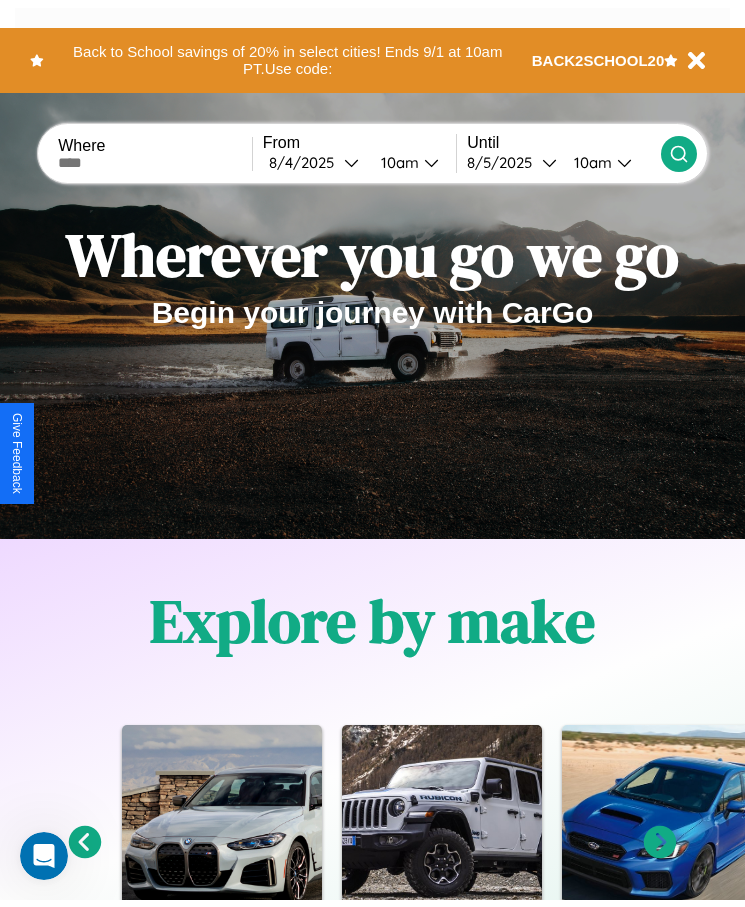 scroll, scrollTop: 0, scrollLeft: 0, axis: both 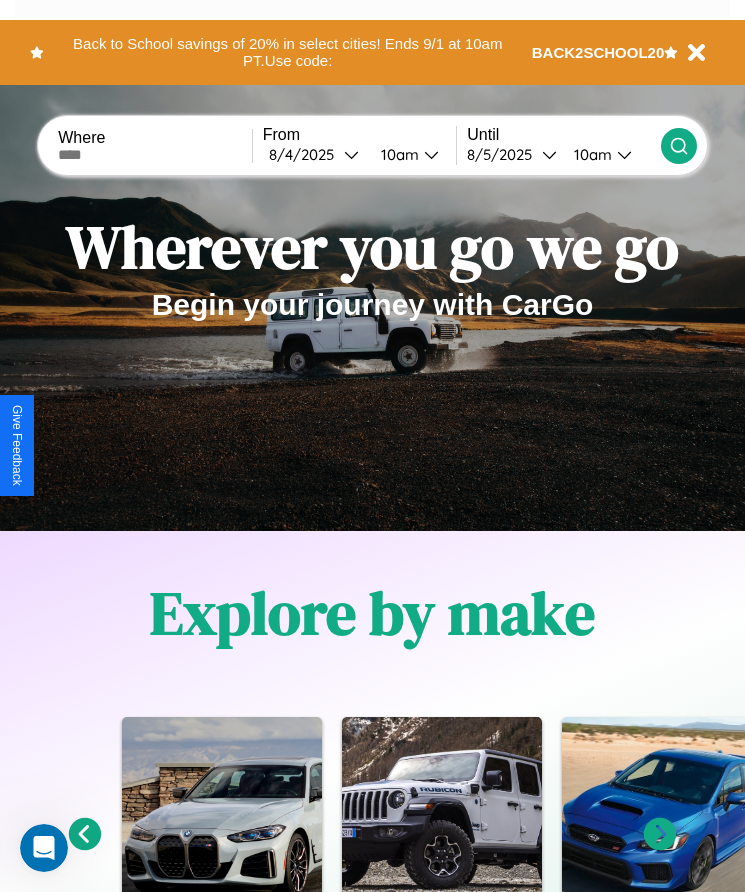 click at bounding box center [155, 155] 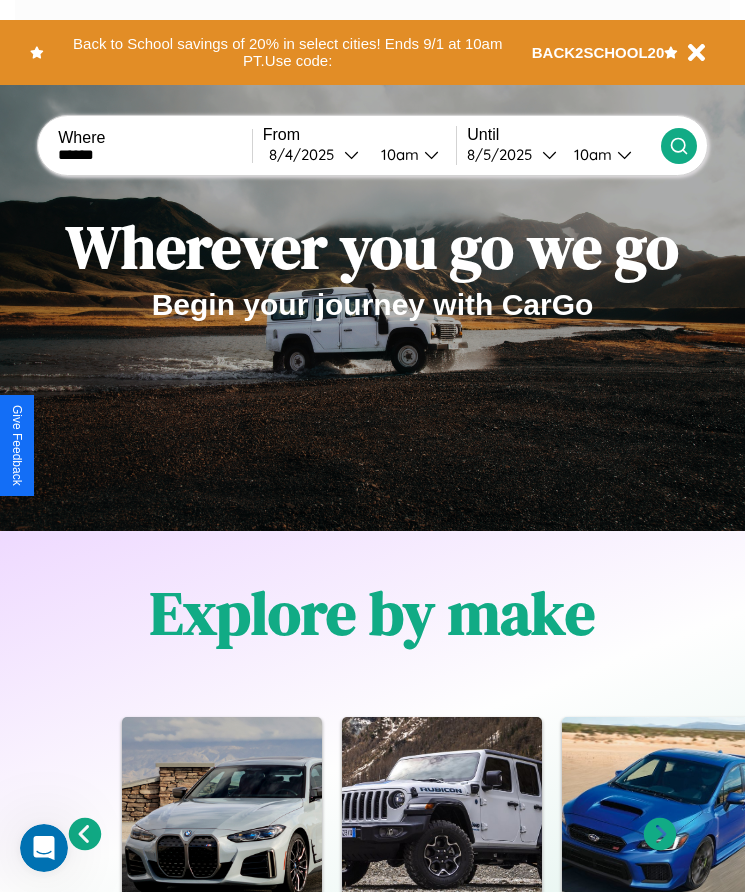 type on "******" 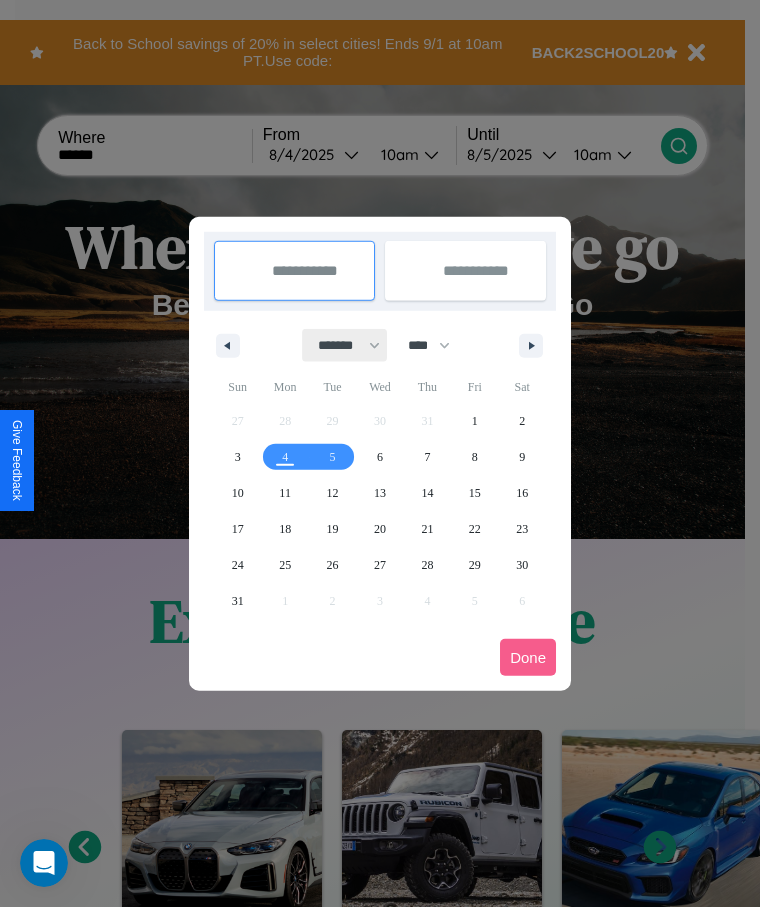 click on "******* ******** ***** ***** *** **** **** ****** ********* ******* ******** ********" at bounding box center [345, 345] 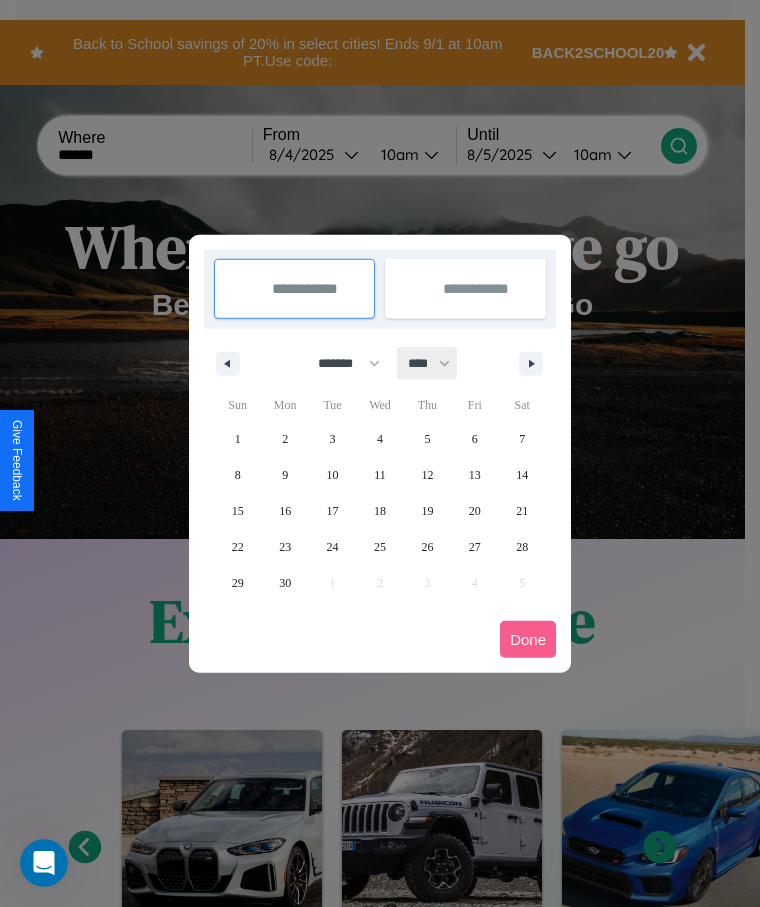 click on "**** **** **** **** **** **** **** **** **** **** **** **** **** **** **** **** **** **** **** **** **** **** **** **** **** **** **** **** **** **** **** **** **** **** **** **** **** **** **** **** **** **** **** **** **** **** **** **** **** **** **** **** **** **** **** **** **** **** **** **** **** **** **** **** **** **** **** **** **** **** **** **** **** **** **** **** **** **** **** **** **** **** **** **** **** **** **** **** **** **** **** **** **** **** **** **** **** **** **** **** **** **** **** **** **** **** **** **** **** **** **** **** **** **** **** **** **** **** **** **** ****" at bounding box center [428, 363] 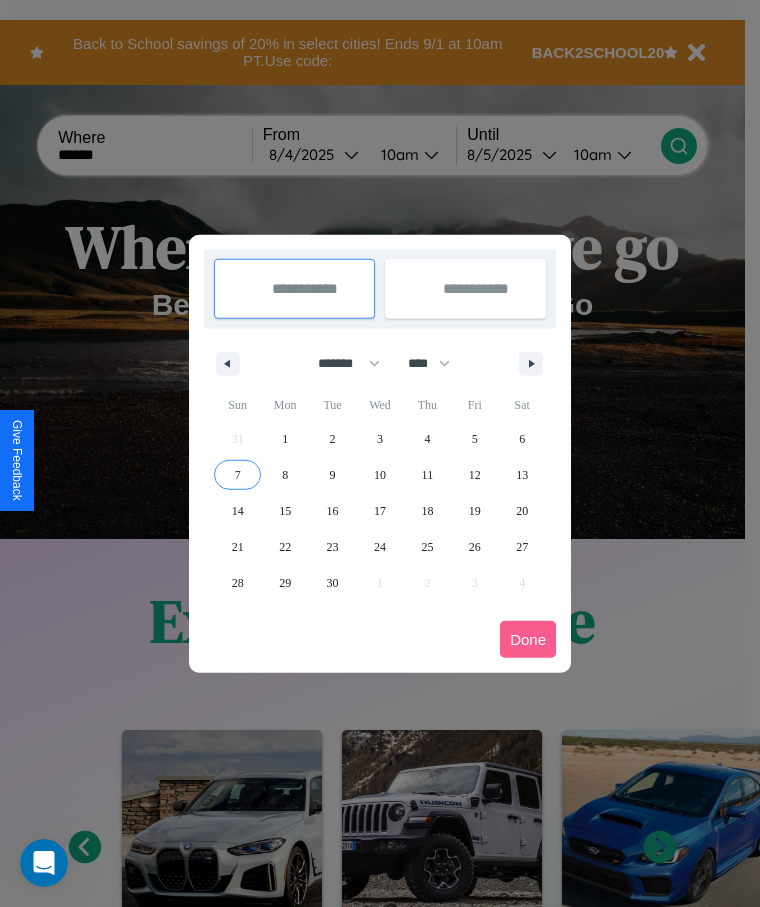 click on "7" at bounding box center (238, 475) 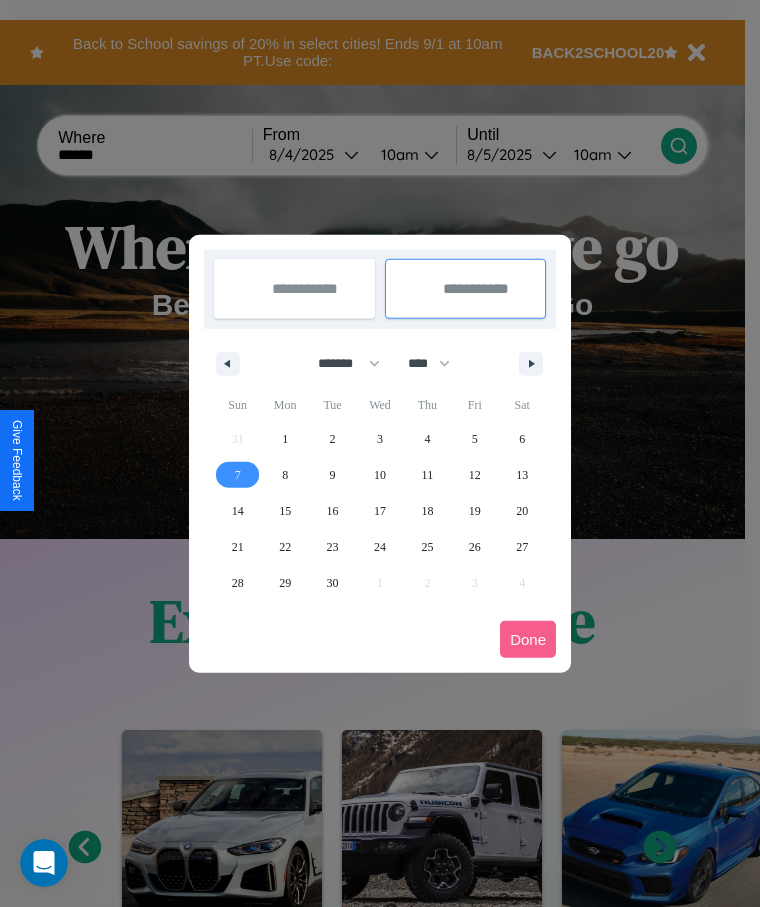 type on "**********" 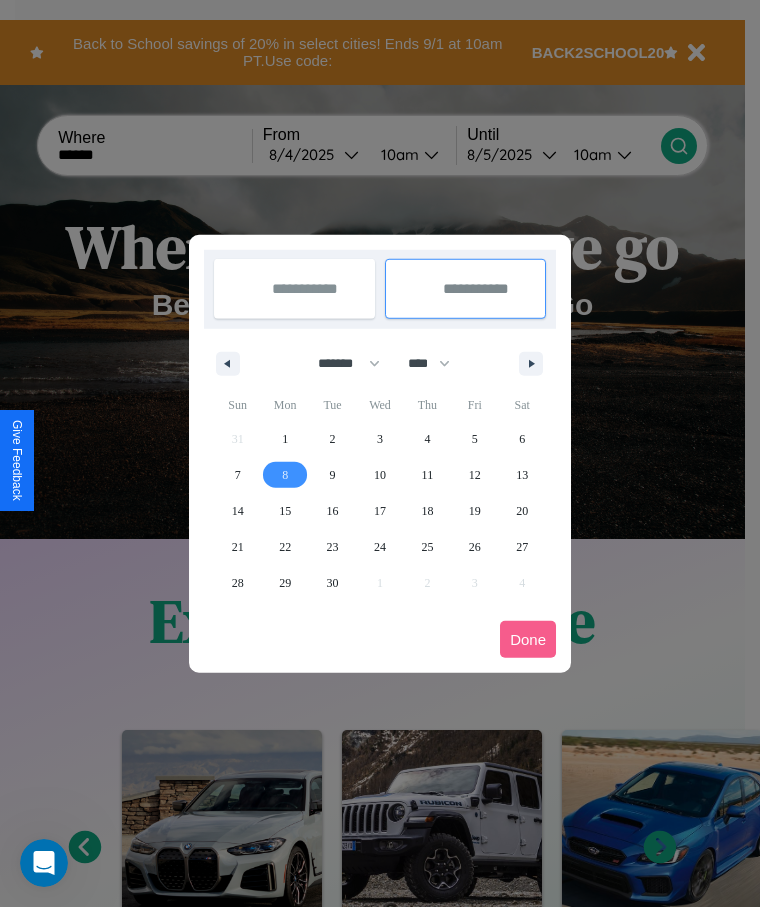 click on "8" at bounding box center (285, 475) 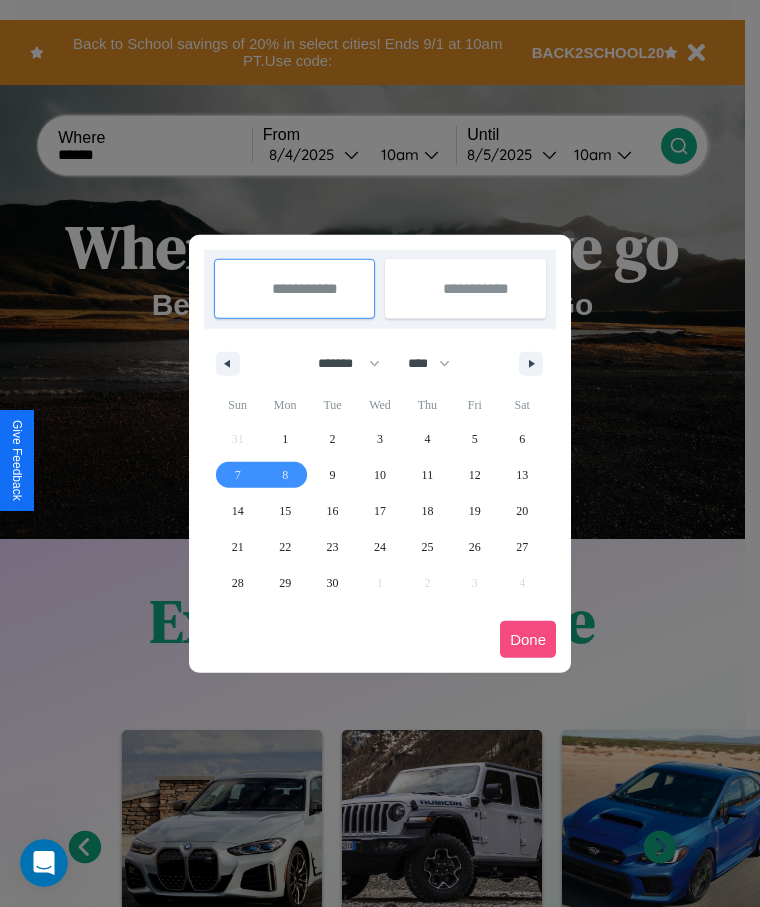 click on "Done" at bounding box center [528, 639] 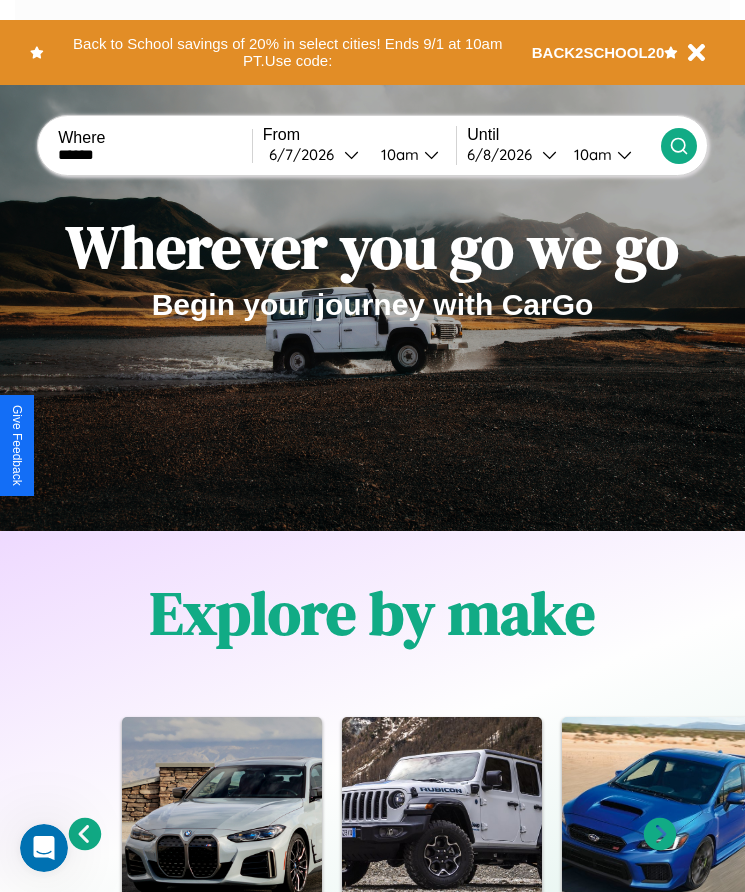 click on "10am" at bounding box center [397, 154] 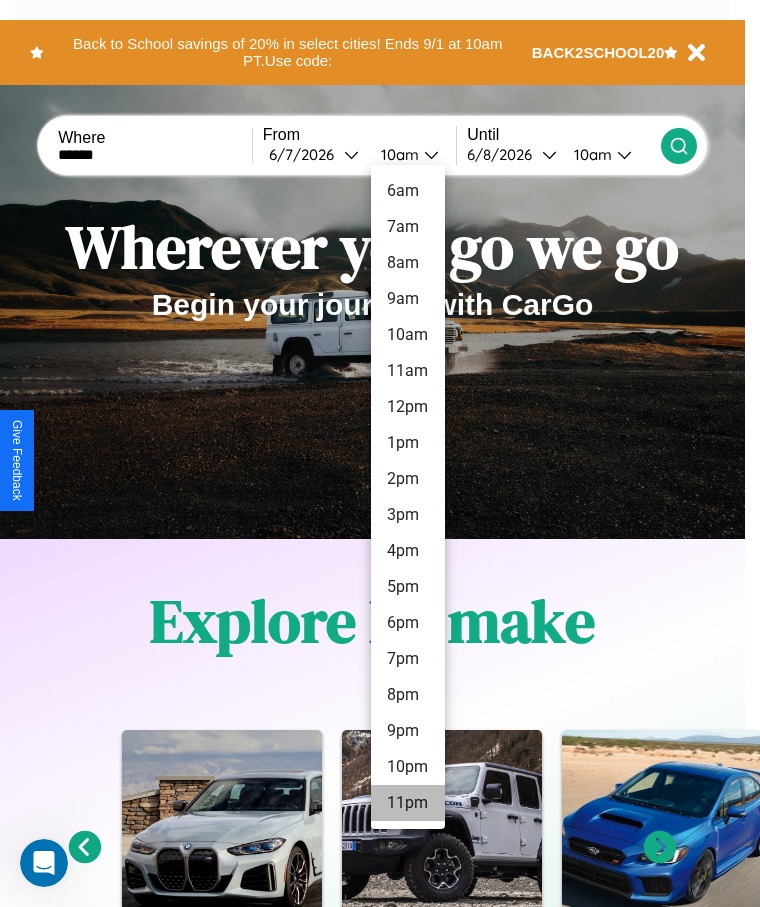 click on "11pm" at bounding box center [408, 803] 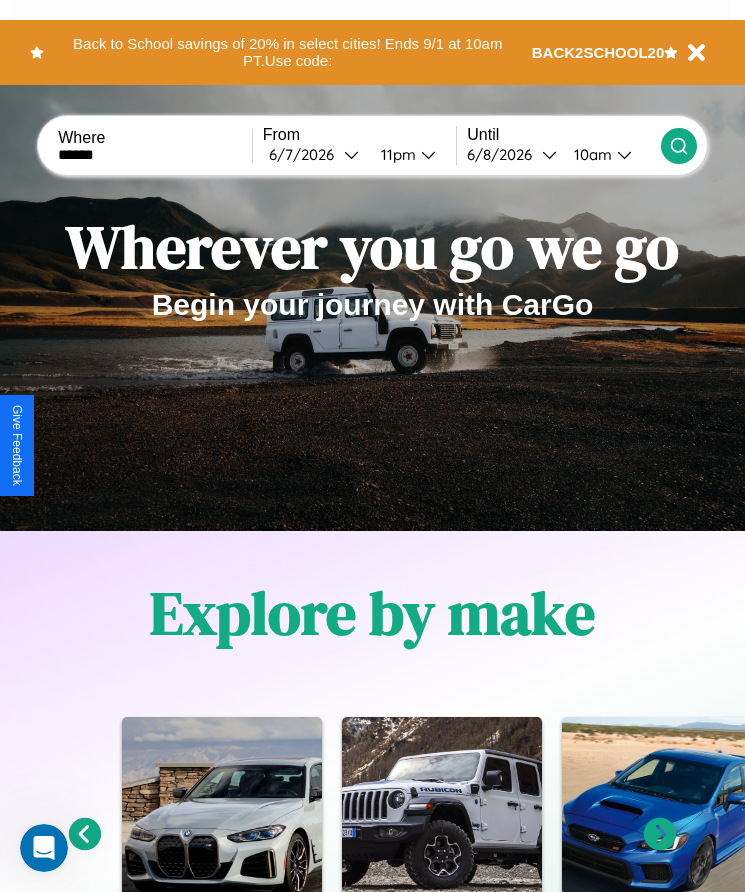 click on "10am" at bounding box center [590, 154] 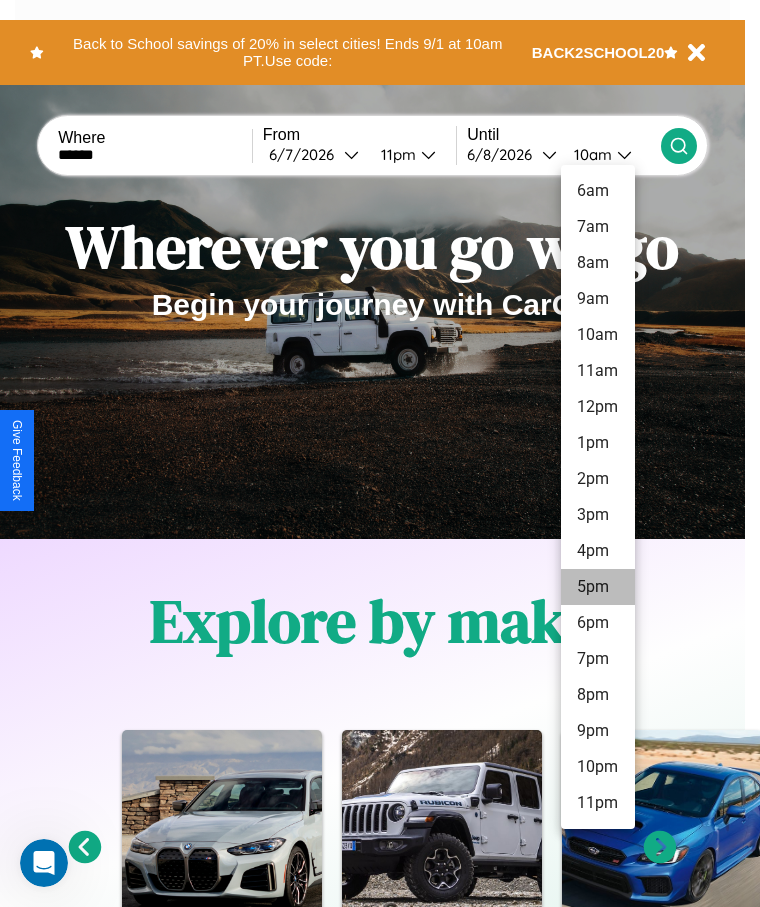 click on "5pm" at bounding box center (598, 587) 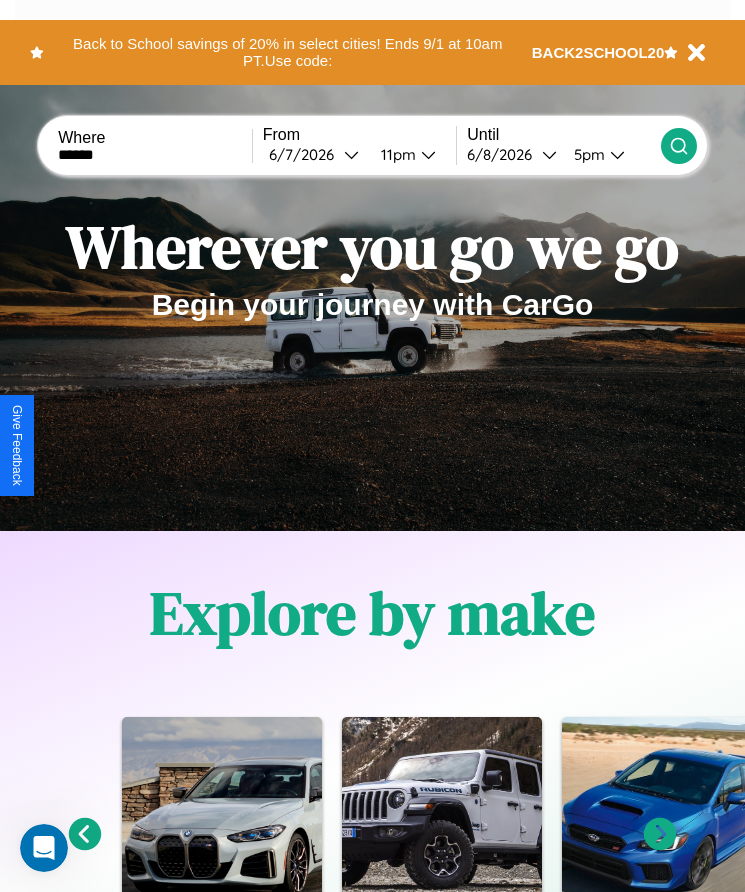 click 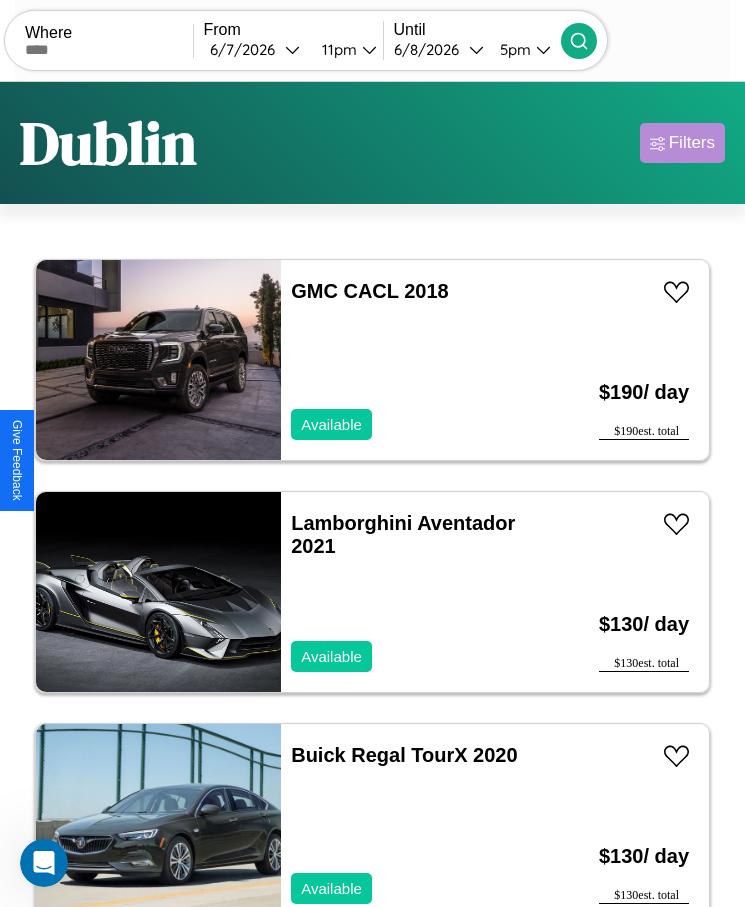 click on "Filters" at bounding box center (692, 143) 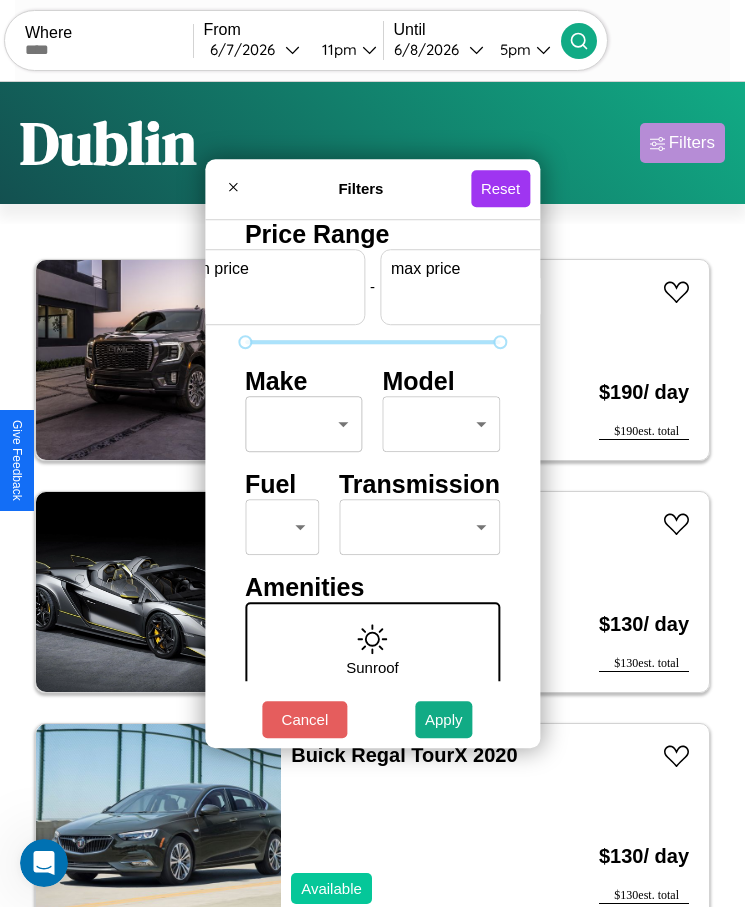 scroll, scrollTop: 0, scrollLeft: 74, axis: horizontal 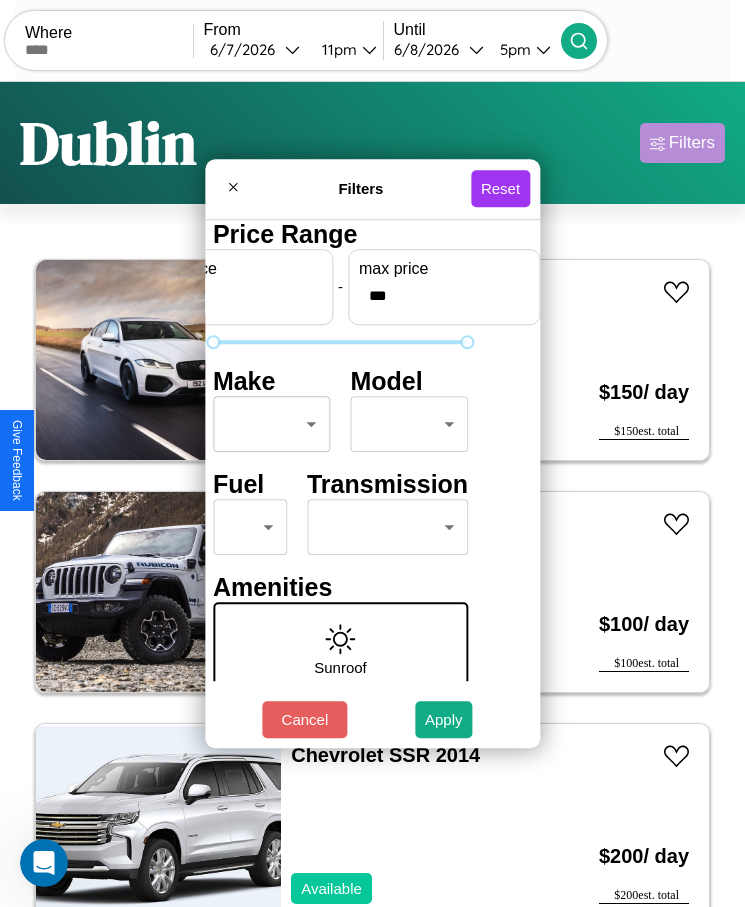 type on "***" 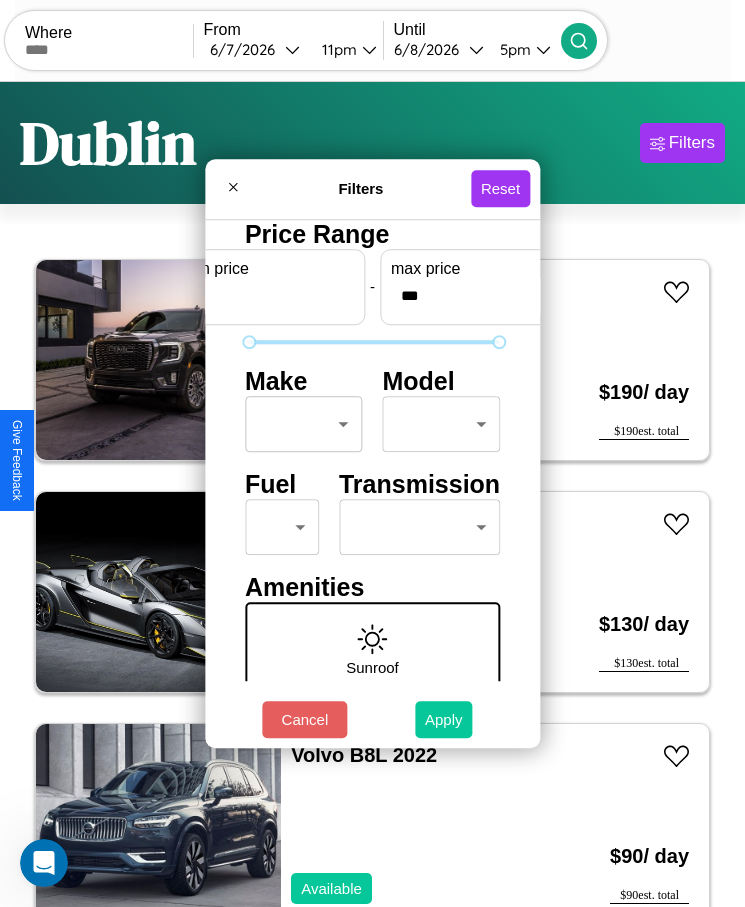 type on "*" 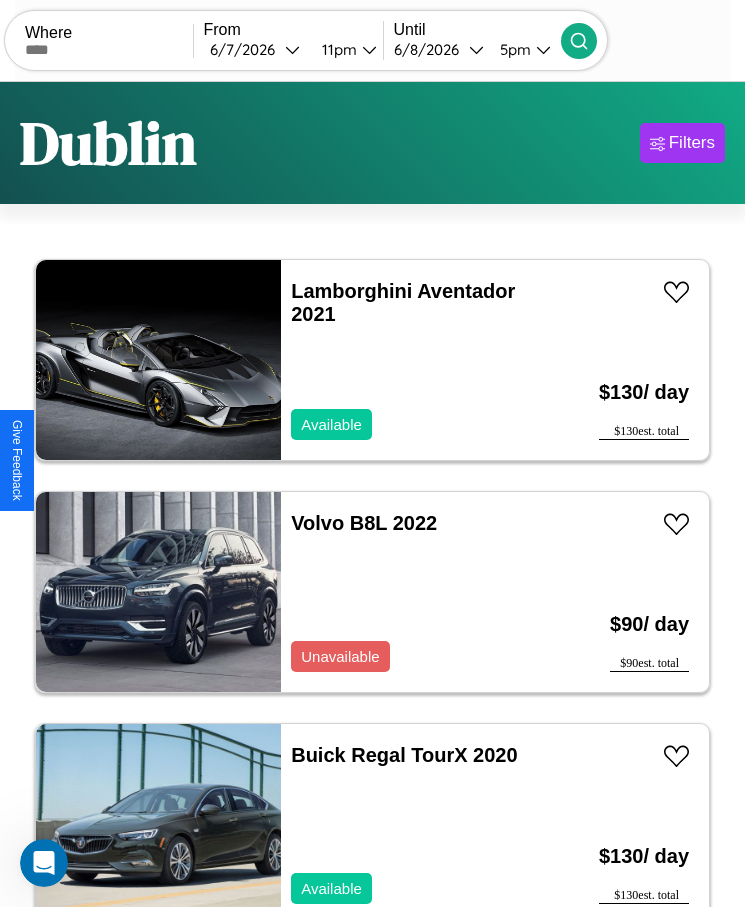 scroll, scrollTop: 50, scrollLeft: 0, axis: vertical 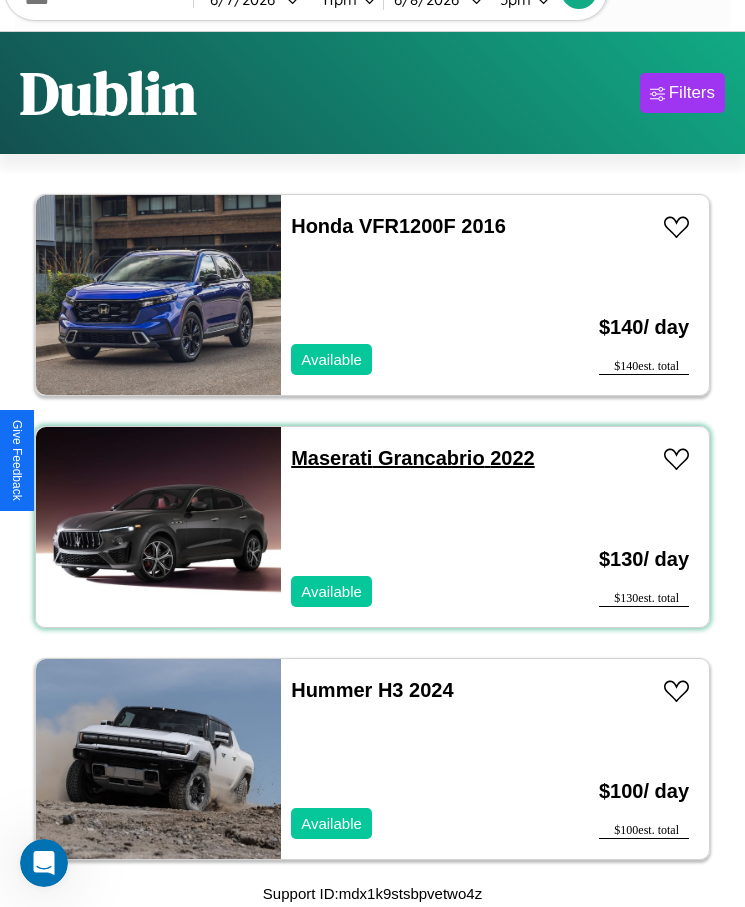 click on "Maserati   Grancabrio   2022" at bounding box center [412, 458] 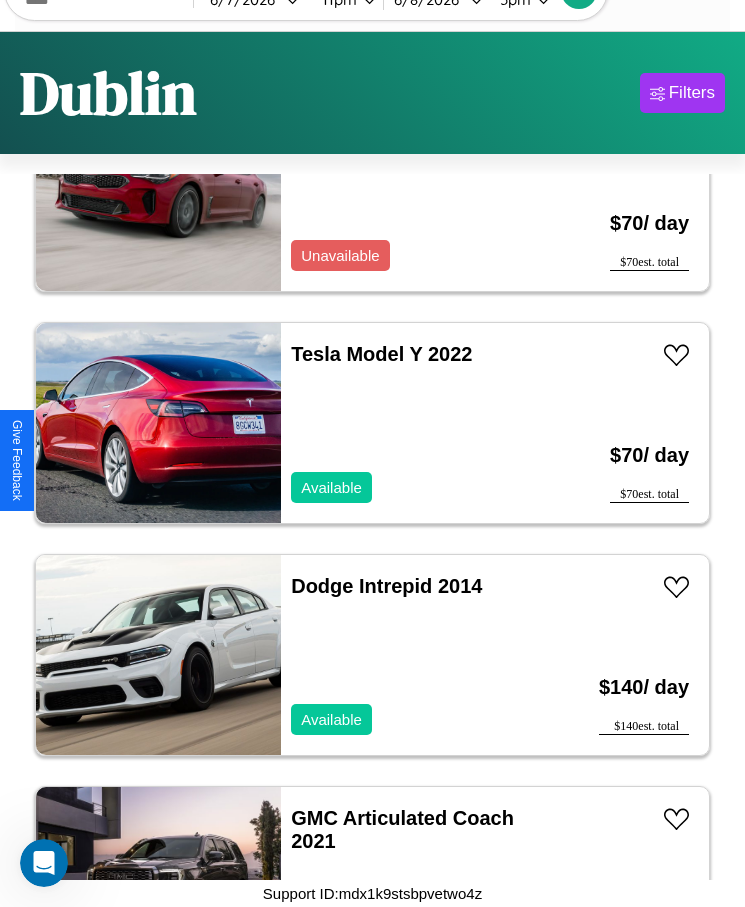 scroll, scrollTop: 8367, scrollLeft: 0, axis: vertical 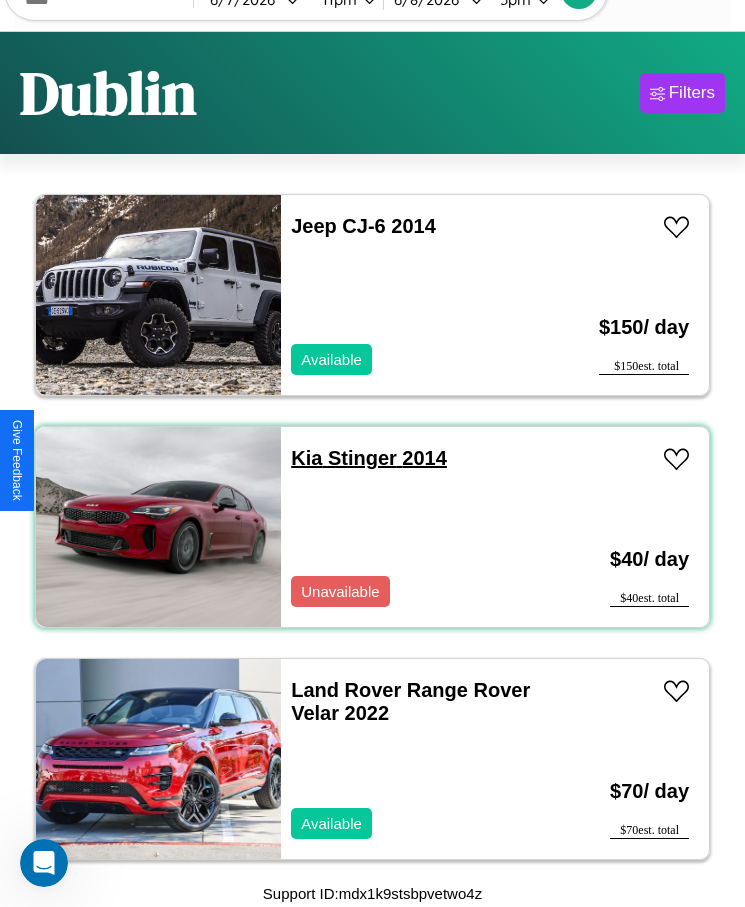 click on "Kia   Stinger   2014" at bounding box center (369, 458) 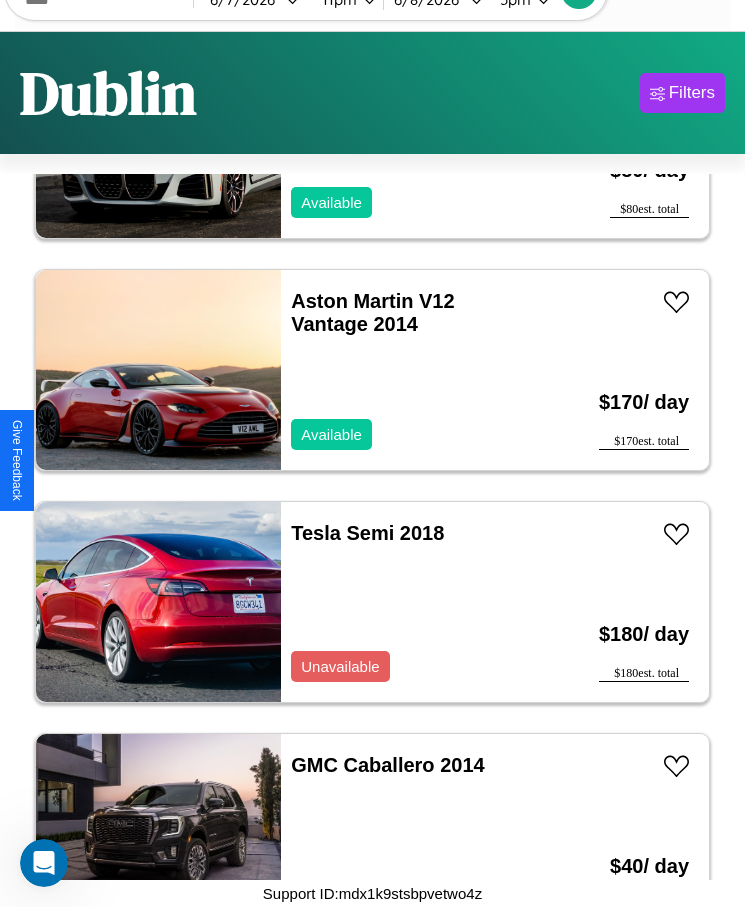 scroll, scrollTop: 2799, scrollLeft: 0, axis: vertical 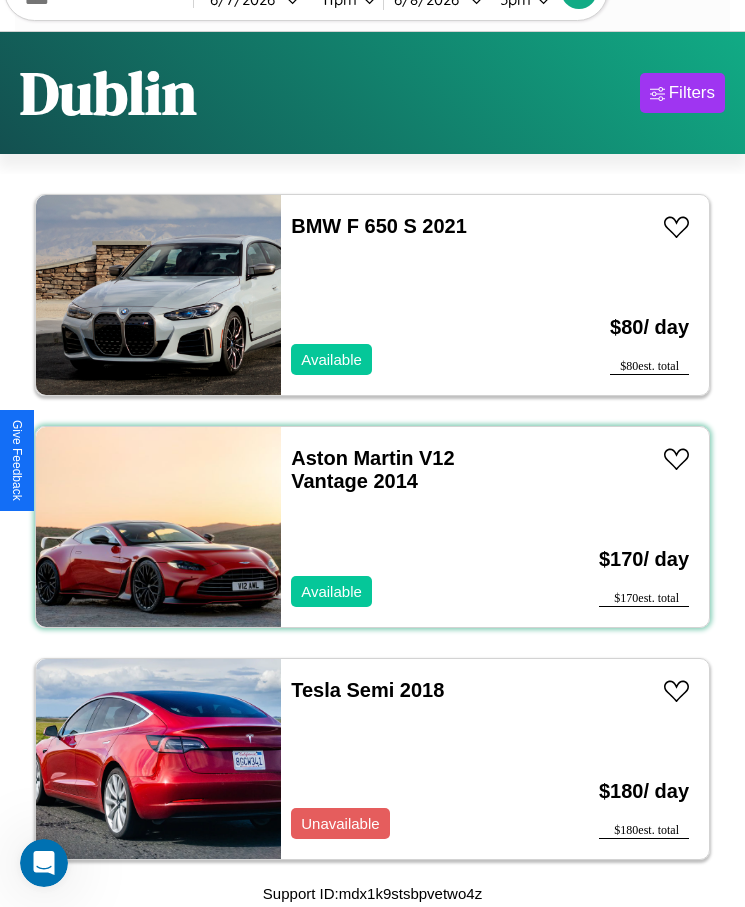 click on "[BRAND] [MODEL] [YEAR] Available" at bounding box center [413, 527] 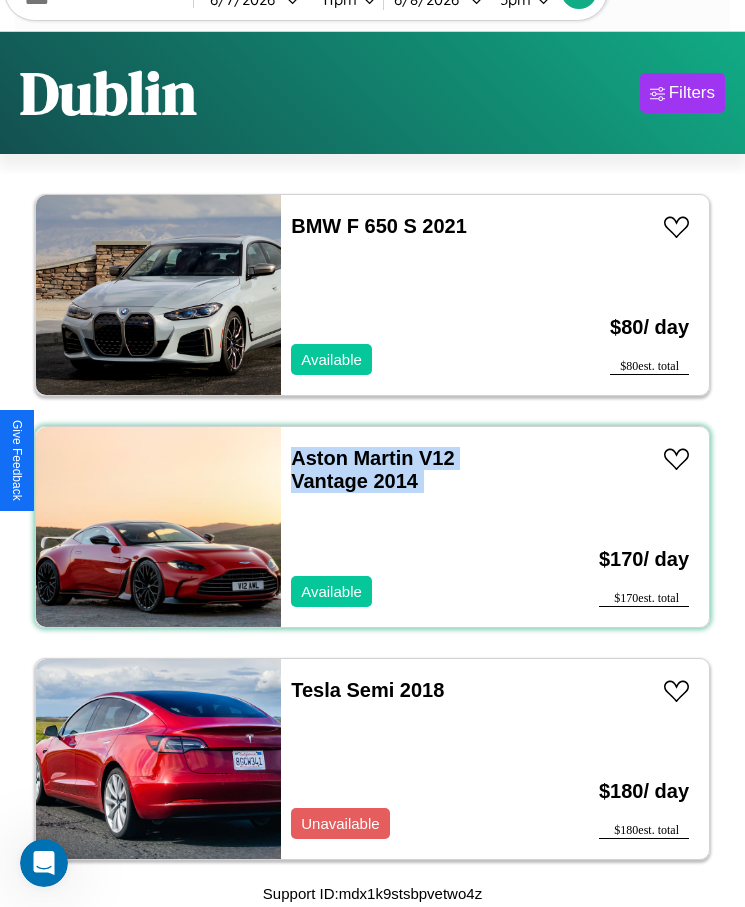 click on "[BRAND] [MODEL] [YEAR] Available" at bounding box center (413, 527) 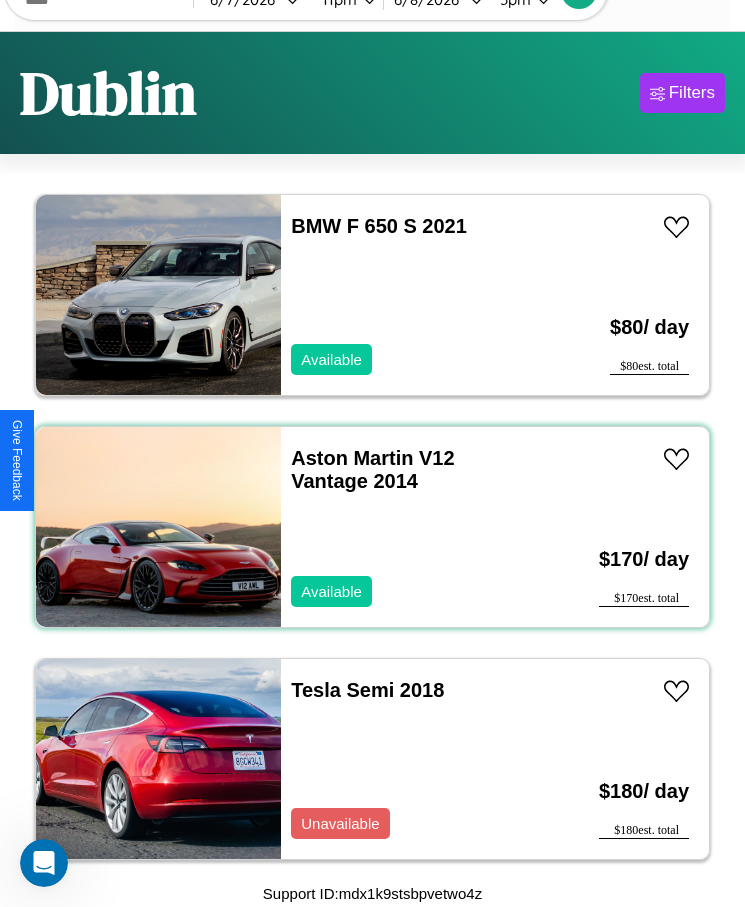 click on "[BRAND] [MODEL] [YEAR] Available" at bounding box center [413, 527] 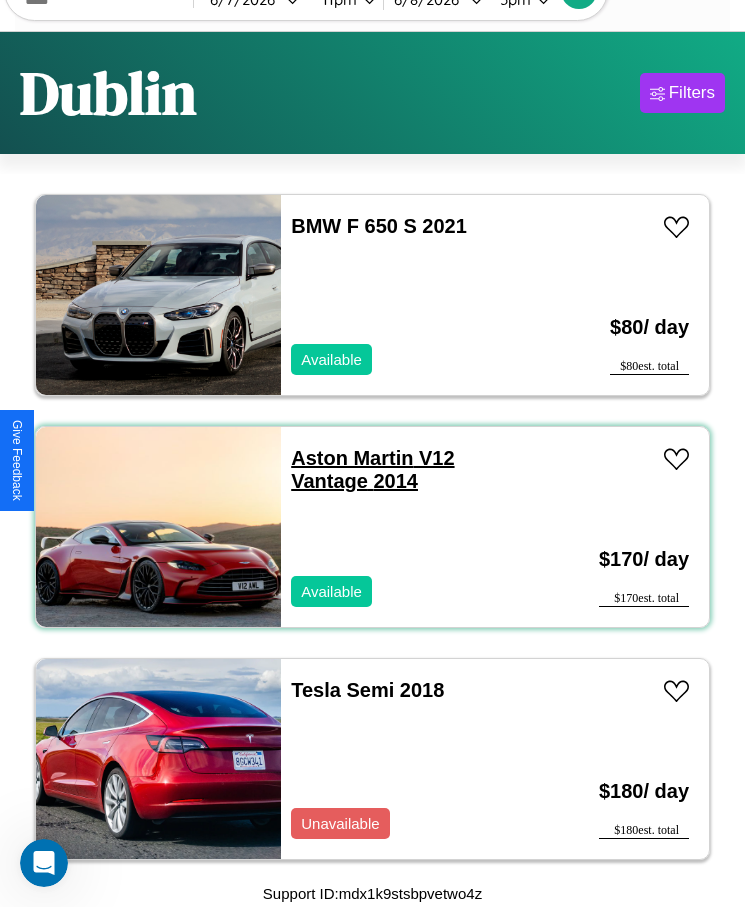 click on "[BRAND] [MODEL] [YEAR]" at bounding box center [372, 469] 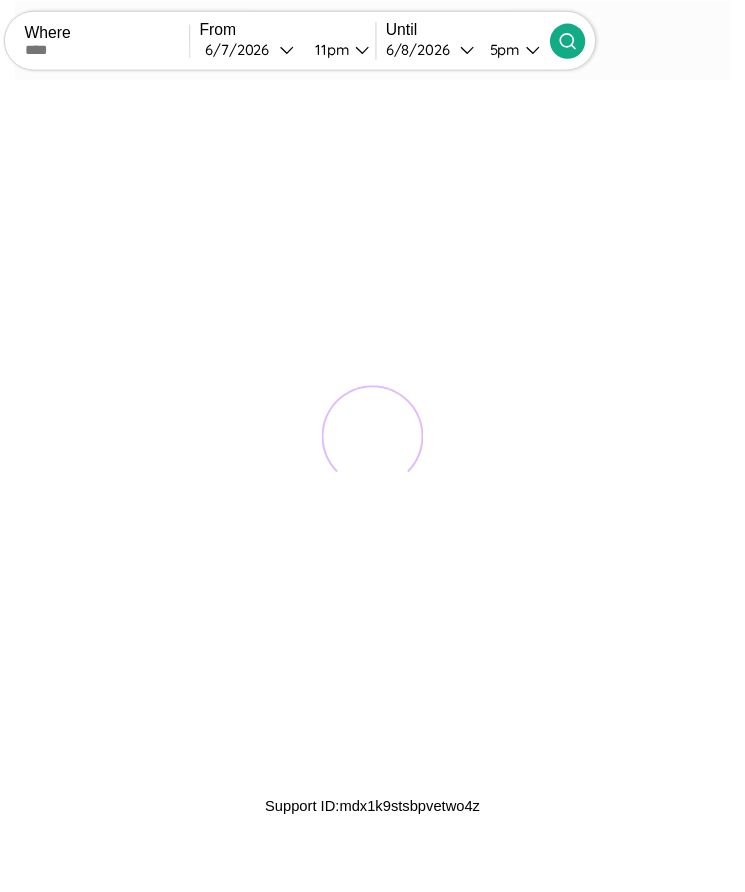 scroll, scrollTop: 0, scrollLeft: 0, axis: both 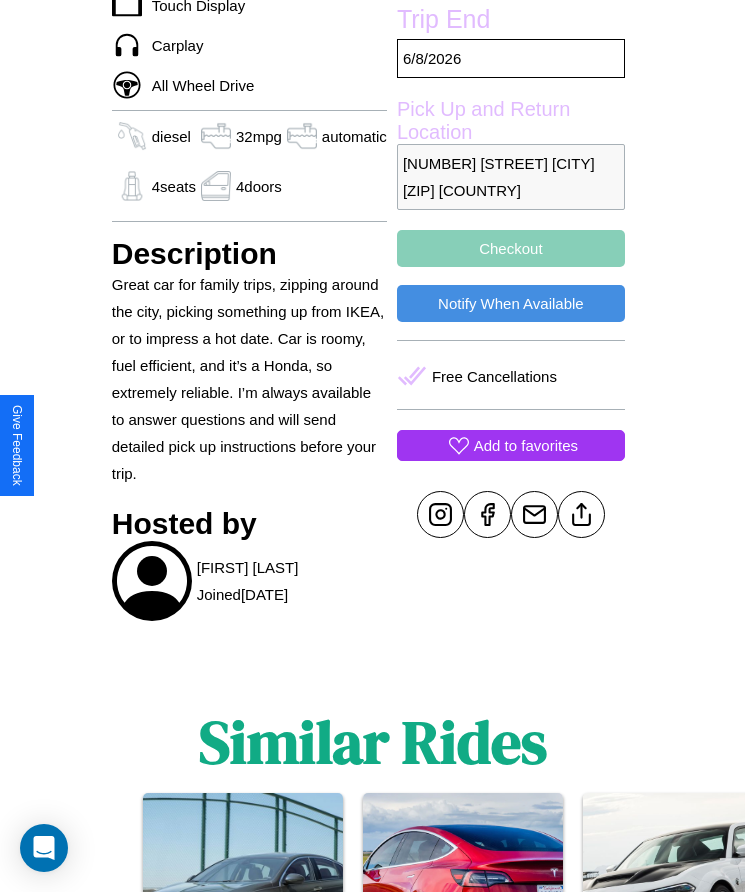 click on "Add to favorites" at bounding box center (526, 445) 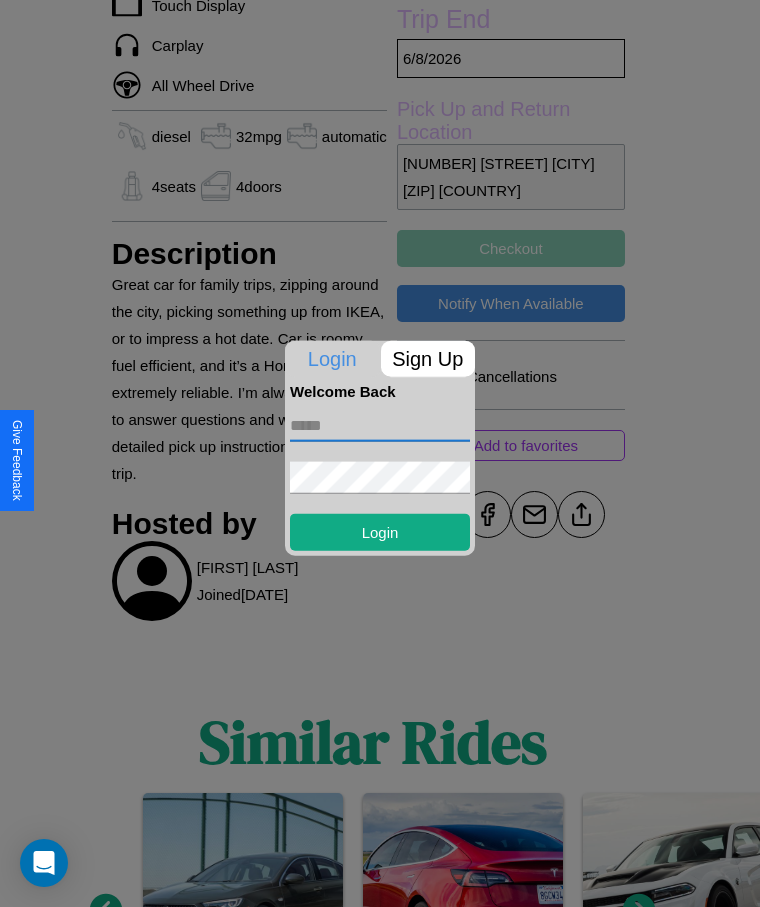 click at bounding box center (380, 425) 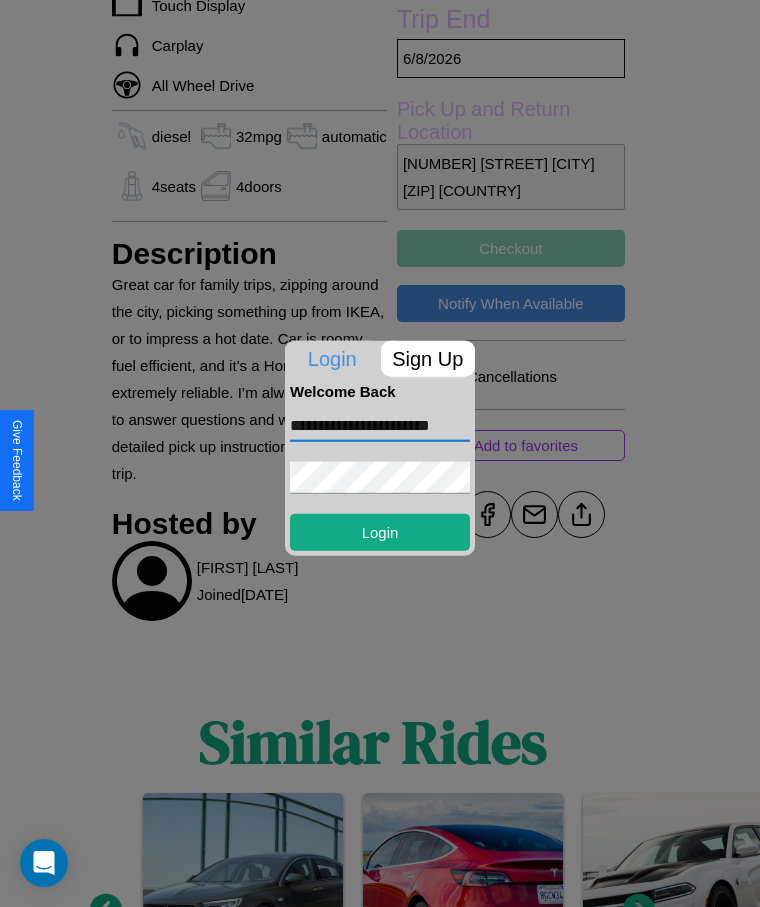 scroll, scrollTop: 0, scrollLeft: 9, axis: horizontal 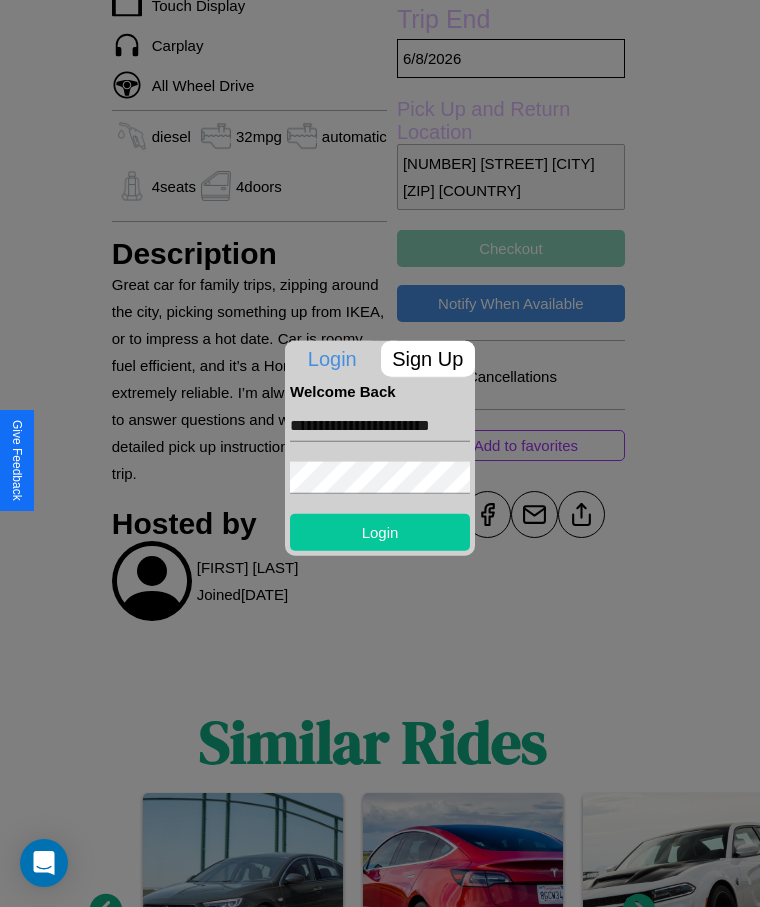 click on "Login" at bounding box center (380, 531) 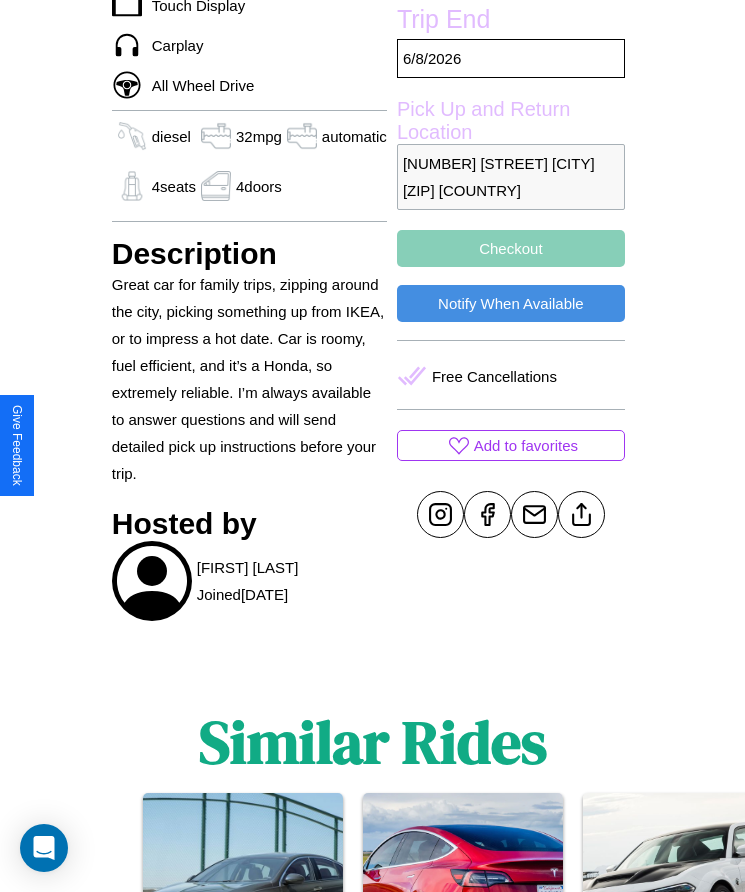 scroll, scrollTop: 737, scrollLeft: 0, axis: vertical 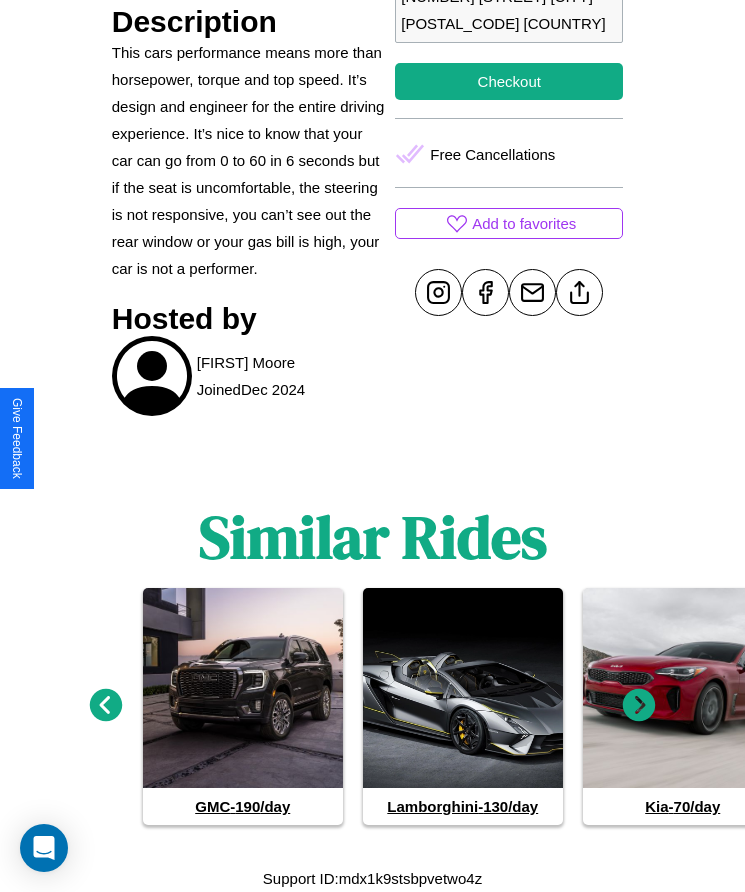 click 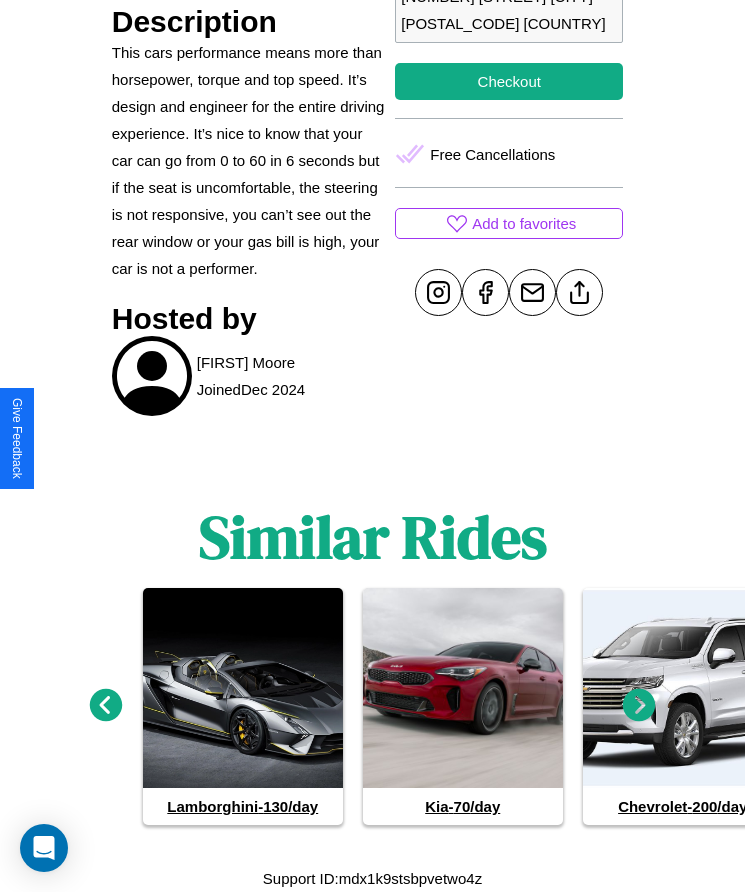 click 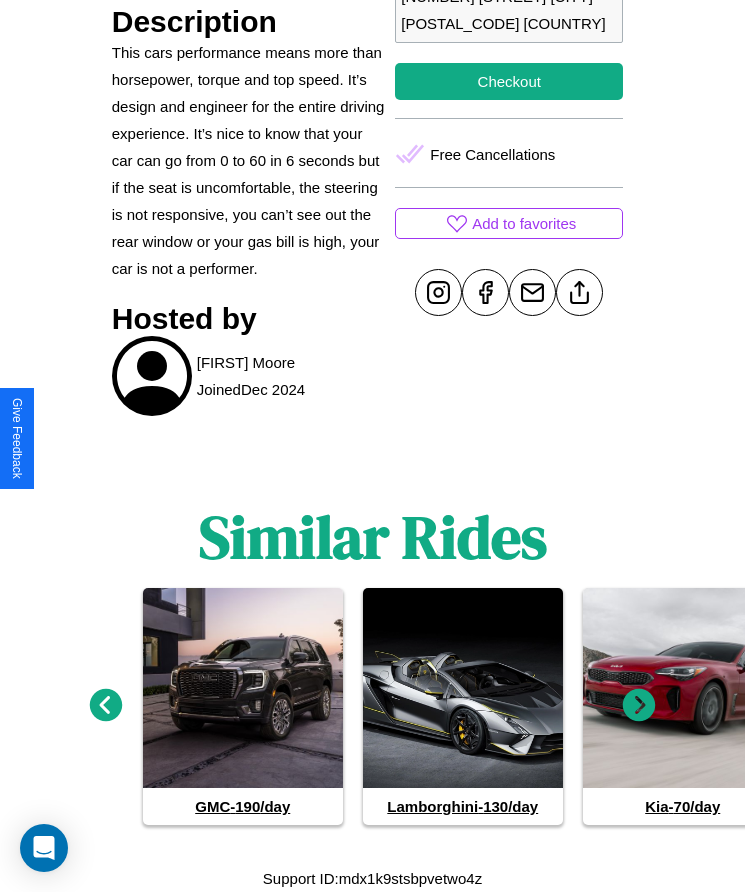 click 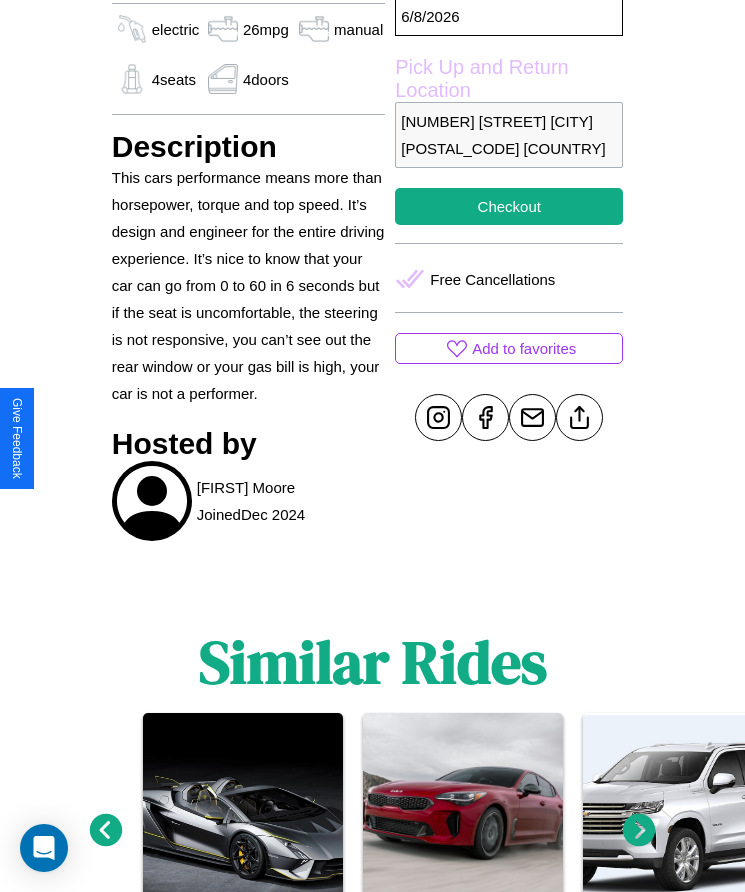 scroll, scrollTop: 682, scrollLeft: 0, axis: vertical 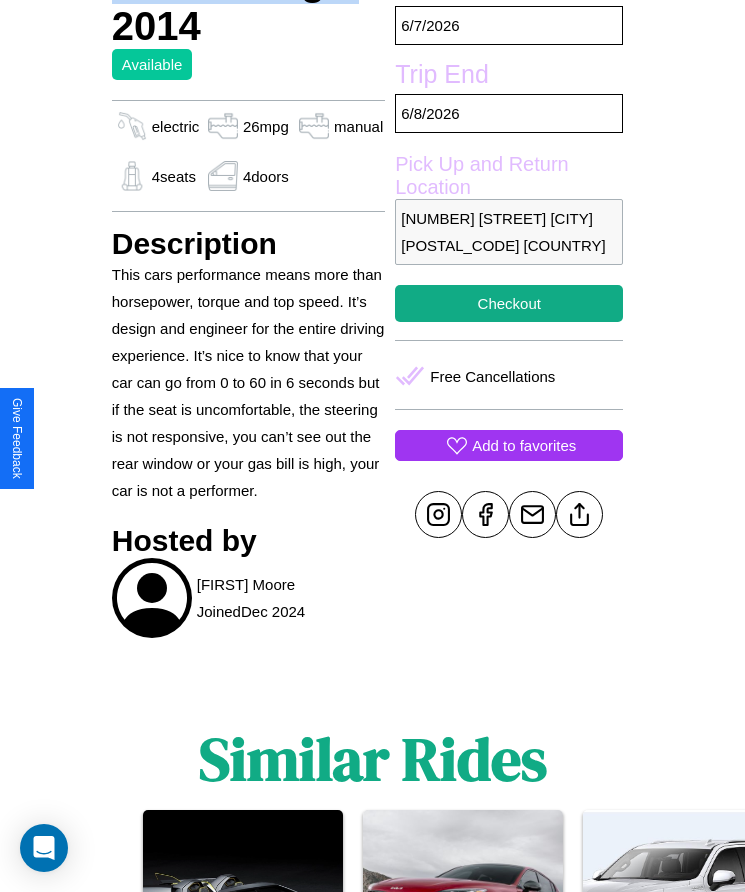 click on "Add to favorites" at bounding box center [524, 445] 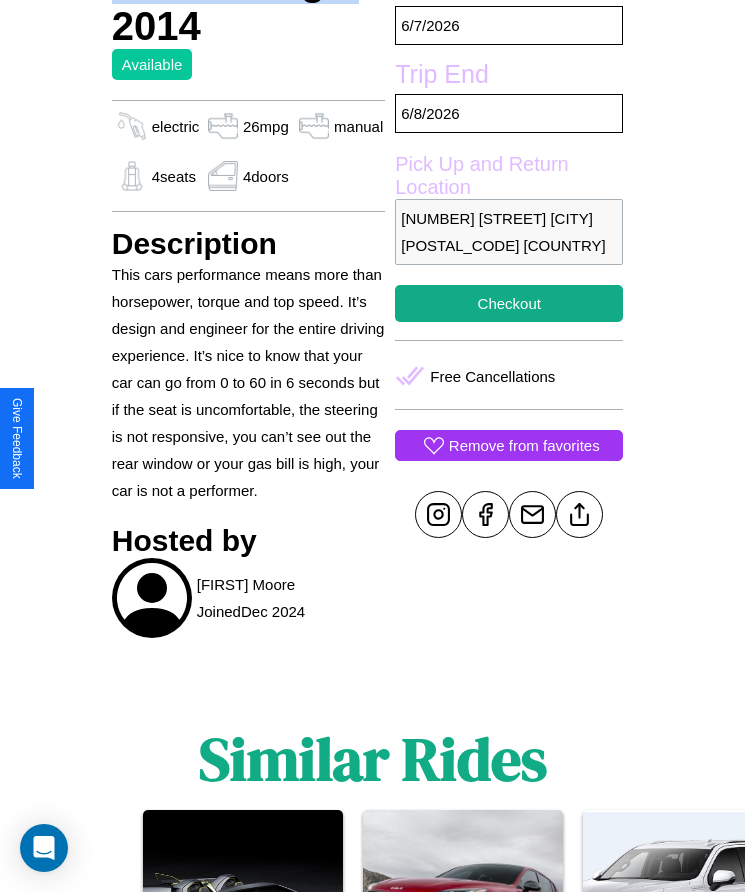 scroll, scrollTop: 540, scrollLeft: 0, axis: vertical 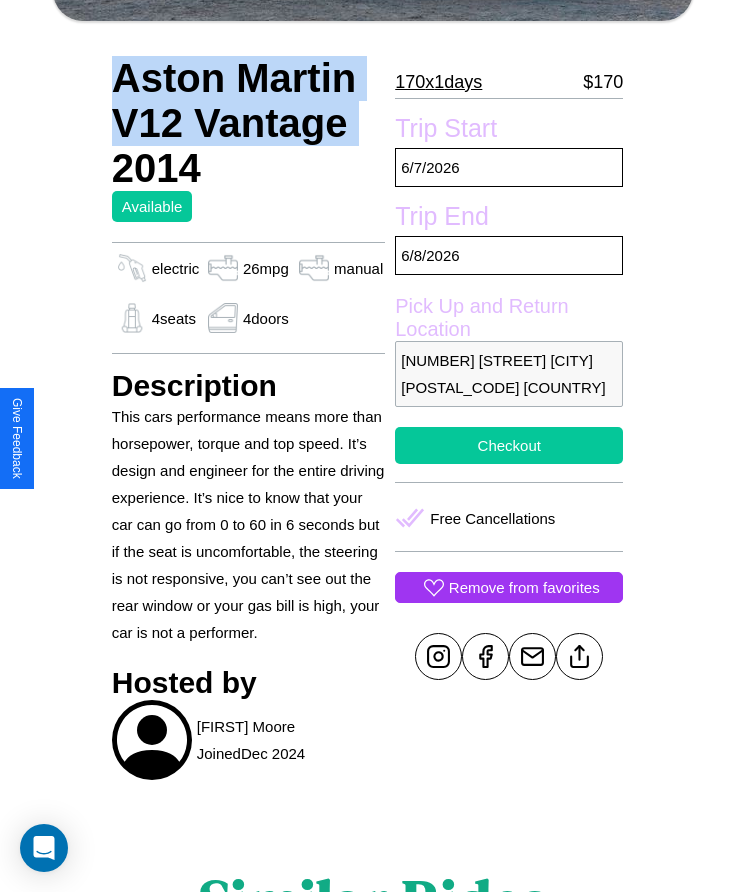 click on "Checkout" at bounding box center (509, 445) 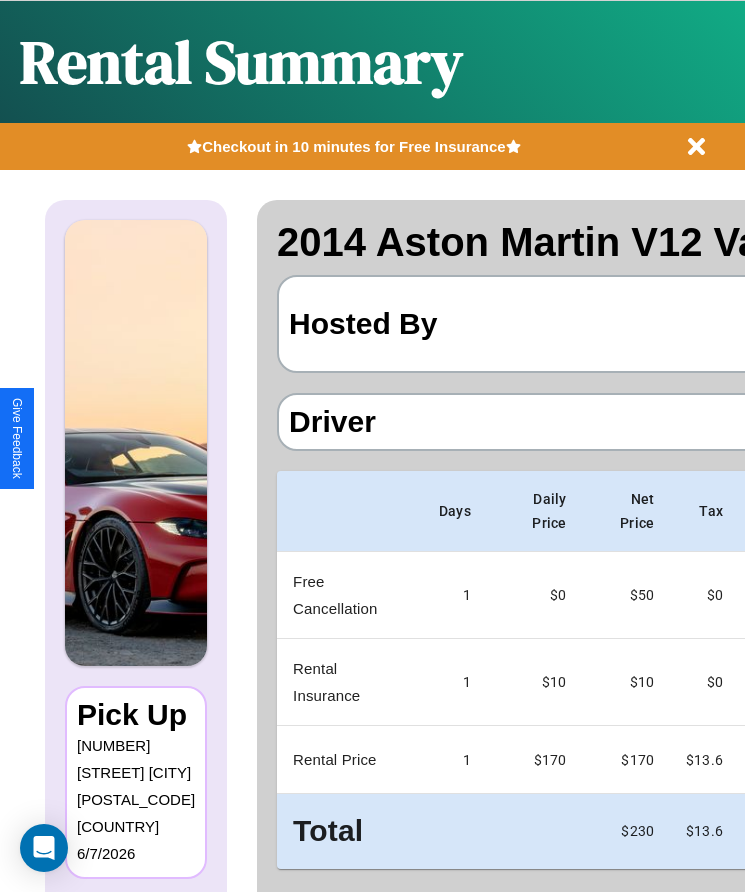 scroll, scrollTop: 0, scrollLeft: 118, axis: horizontal 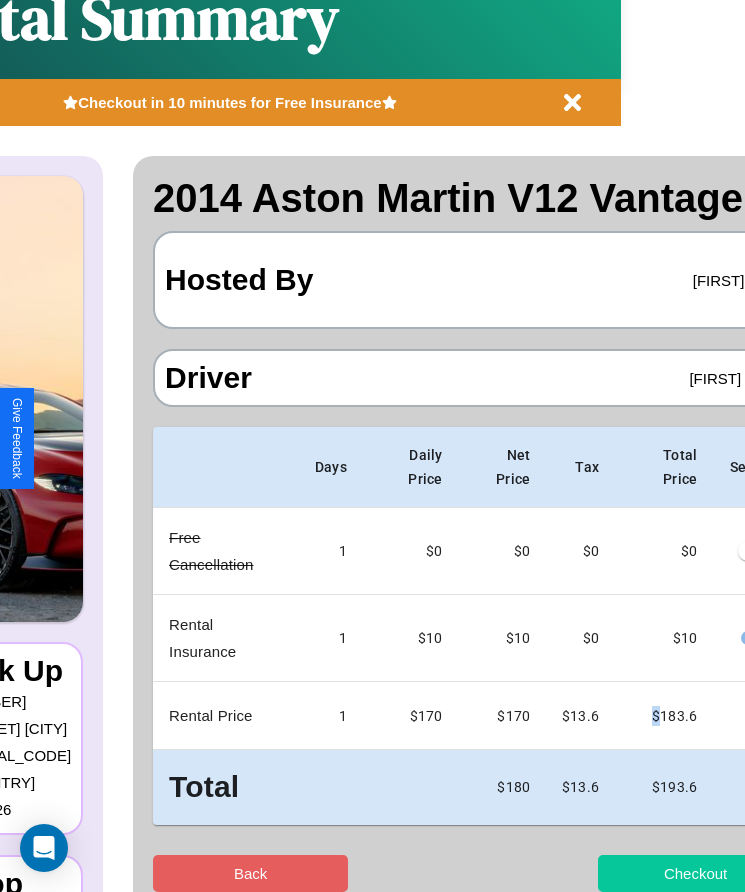 click on "Checkout" at bounding box center [695, 873] 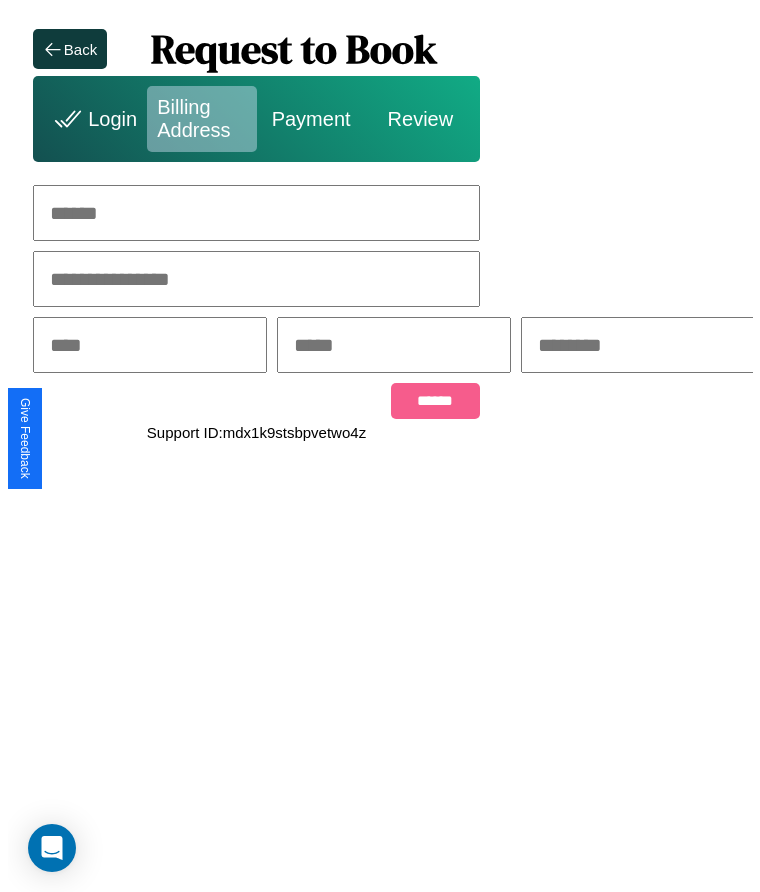 scroll, scrollTop: 0, scrollLeft: 0, axis: both 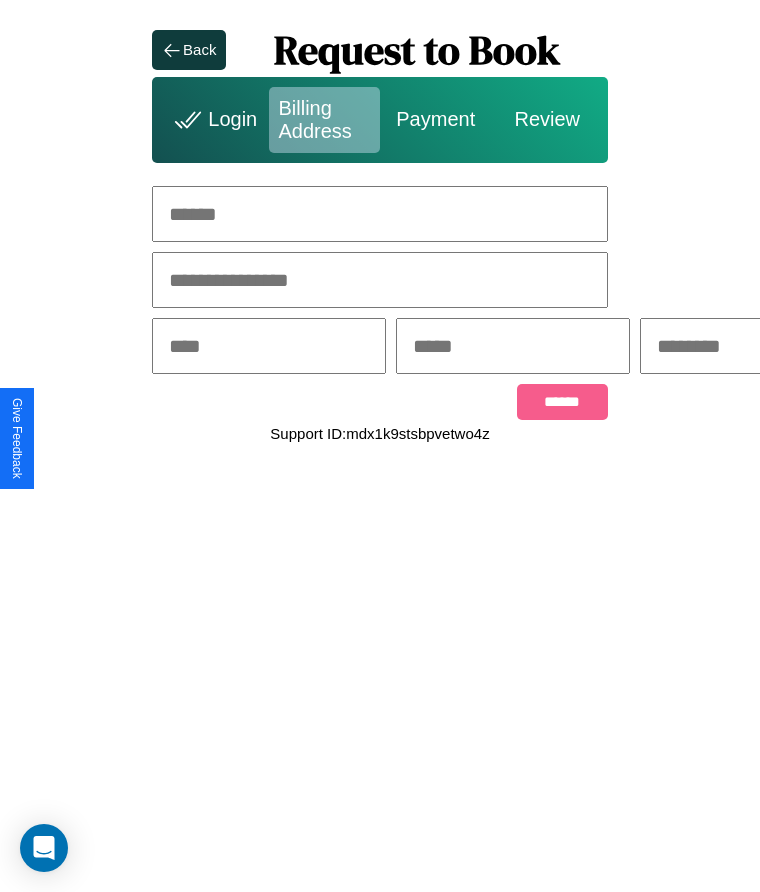 click at bounding box center (380, 214) 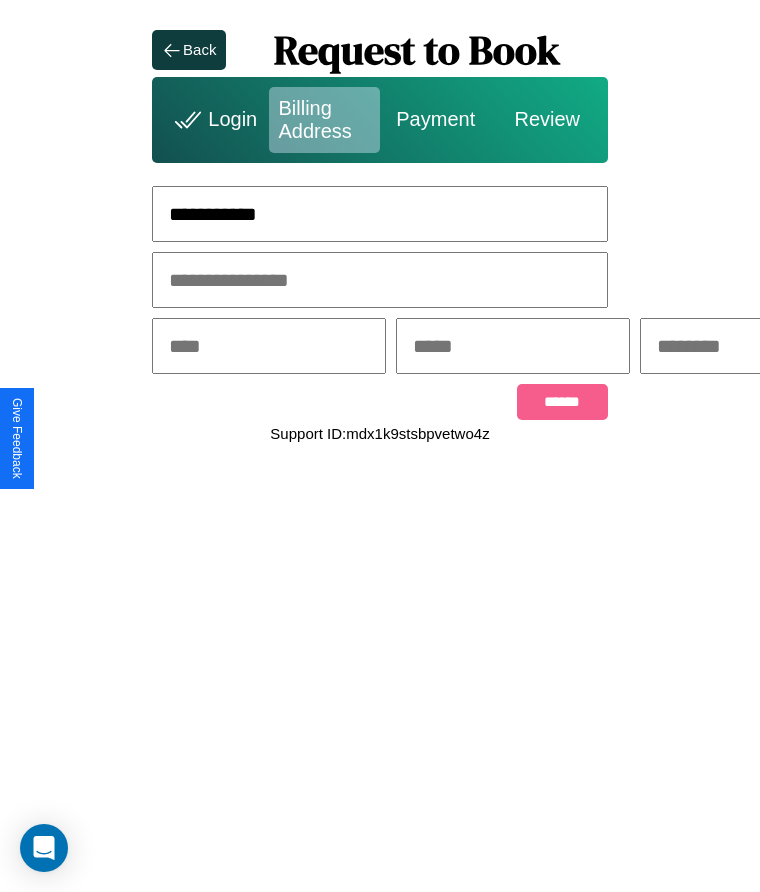type on "**********" 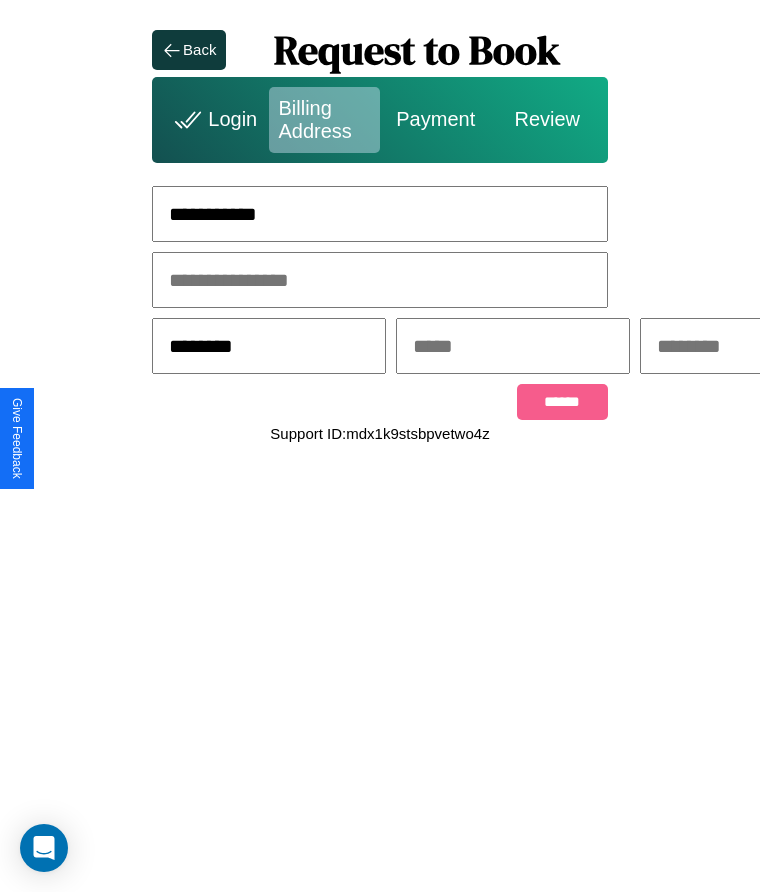 type on "********" 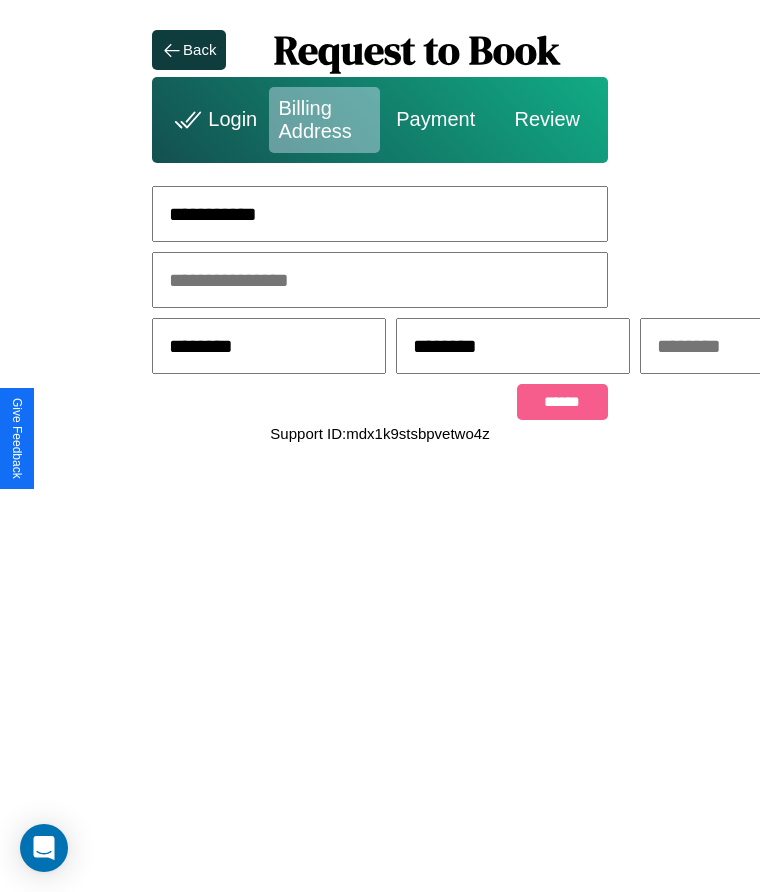 scroll, scrollTop: 0, scrollLeft: 309, axis: horizontal 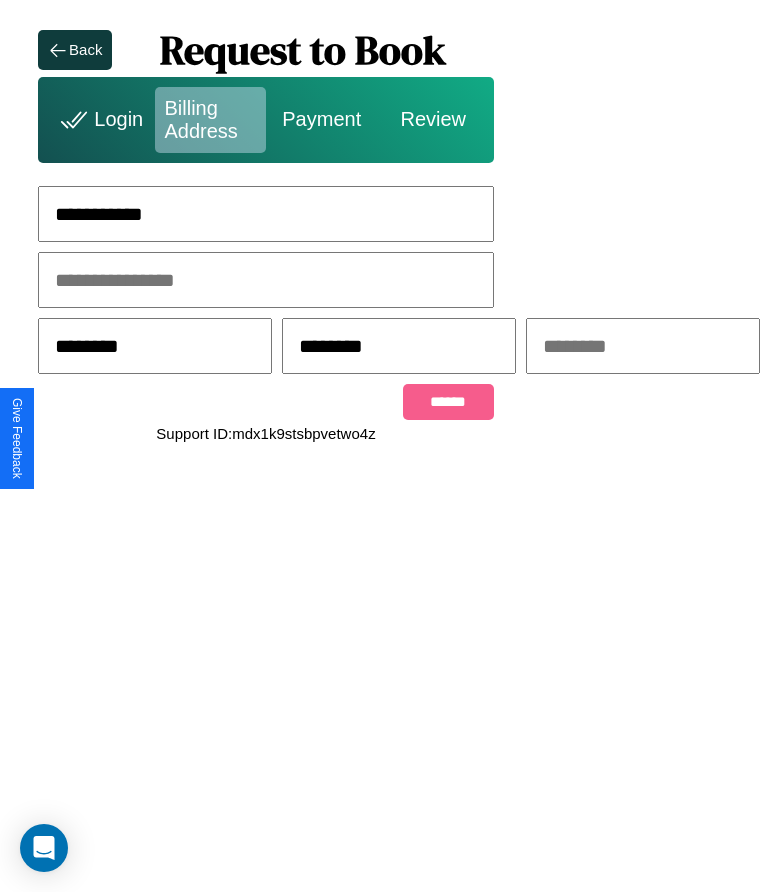 type on "********" 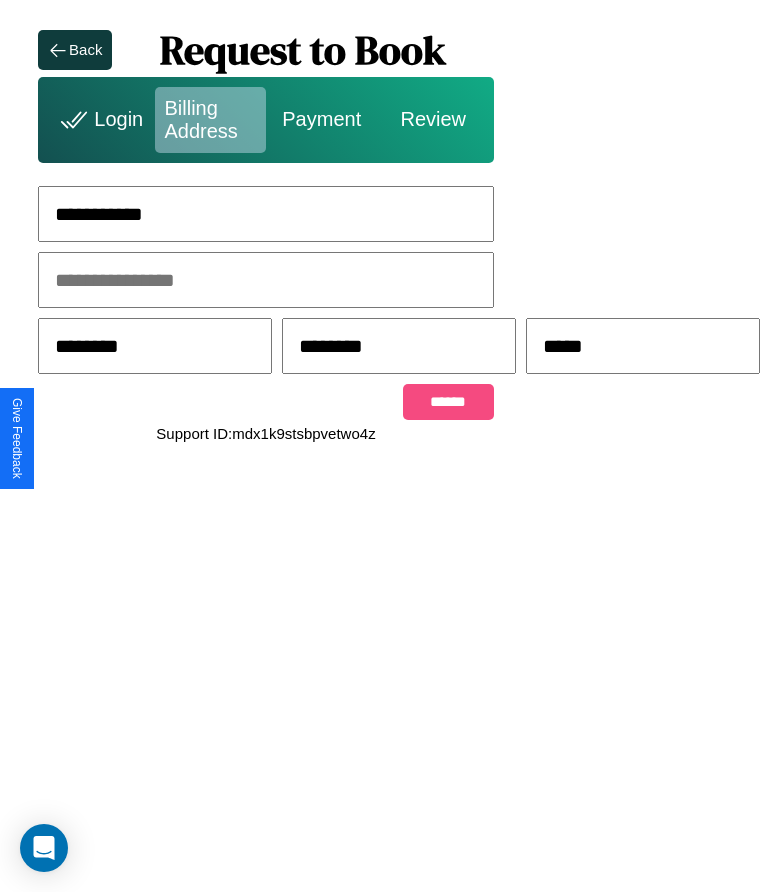 type on "*****" 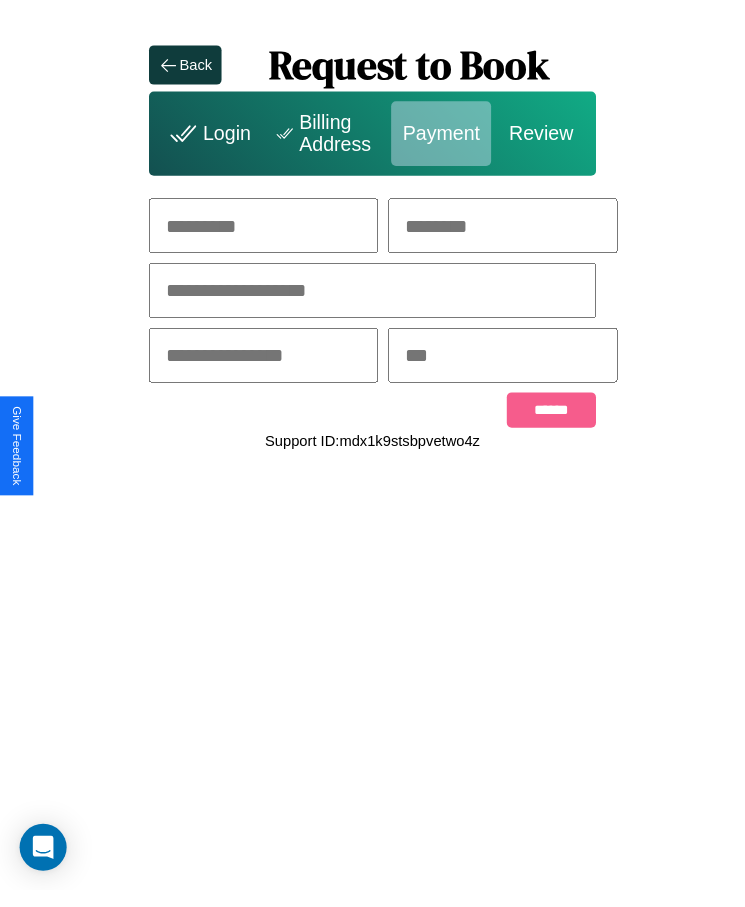 scroll, scrollTop: 0, scrollLeft: 0, axis: both 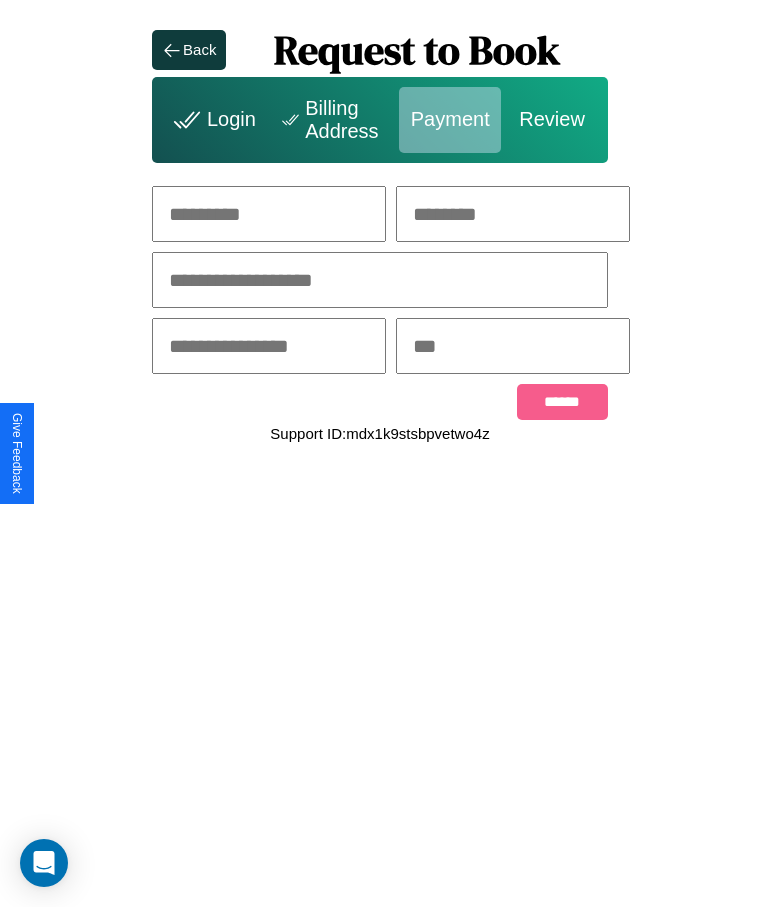 click at bounding box center [269, 214] 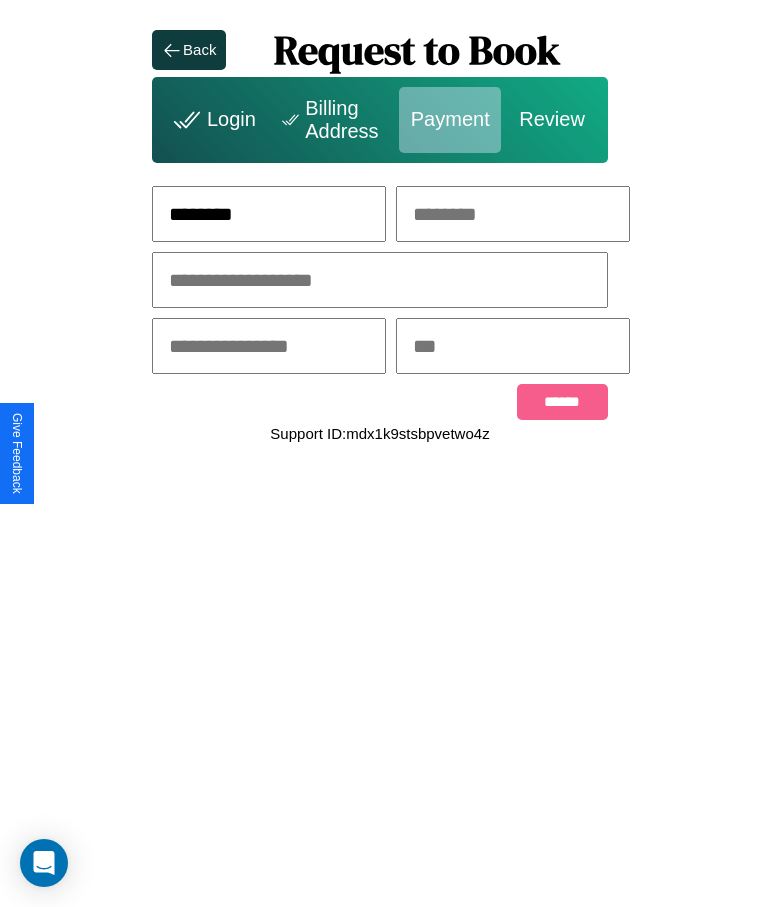 type on "********" 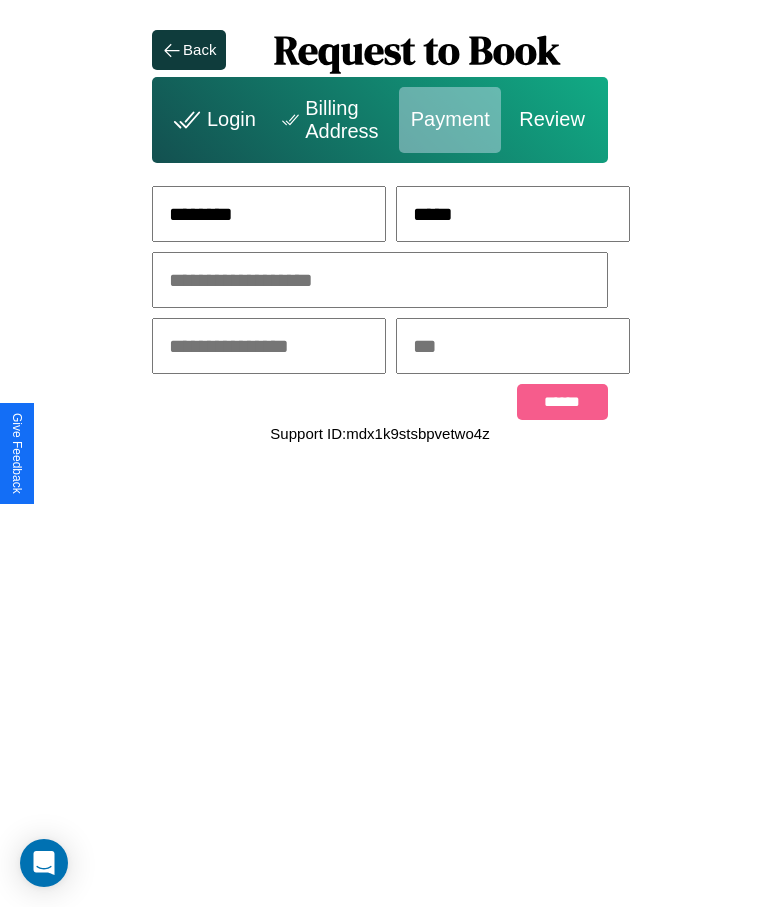type on "*****" 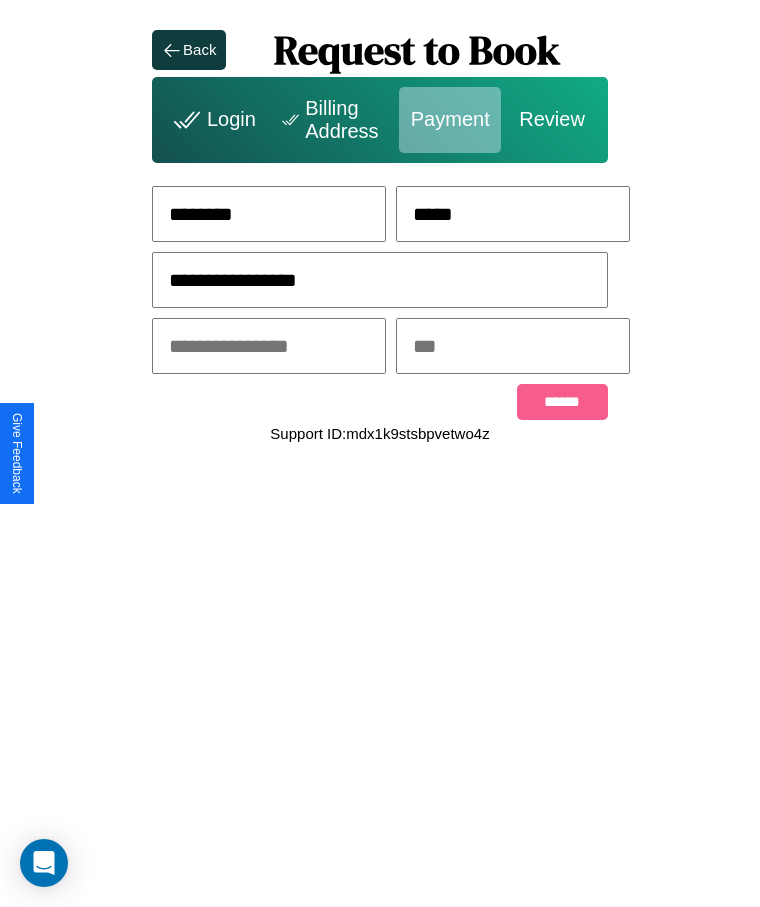 type on "**********" 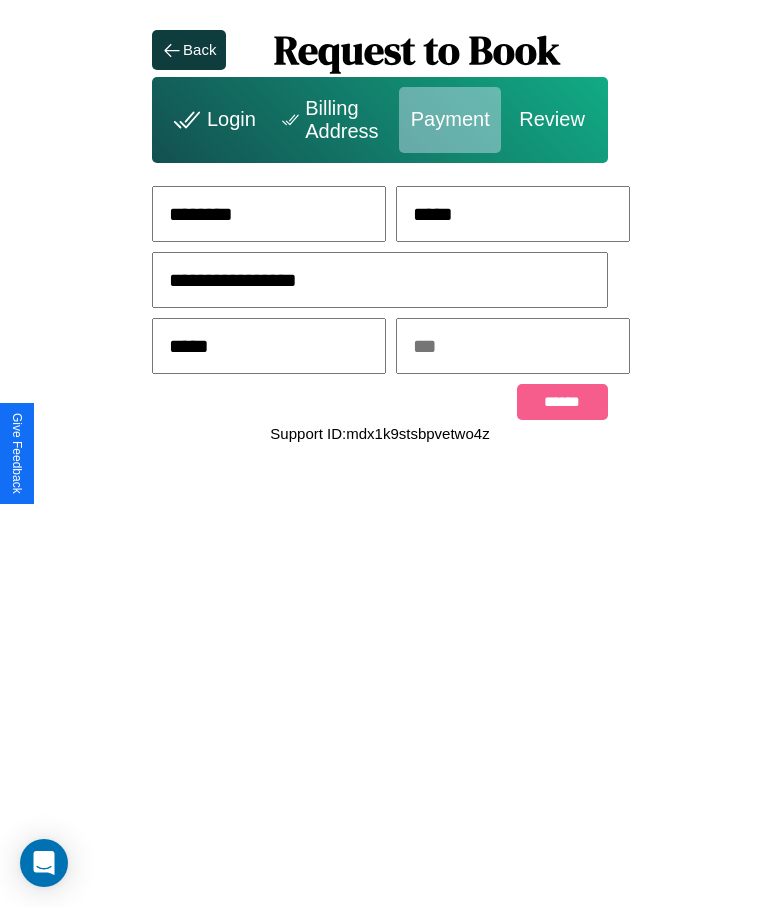 type on "*****" 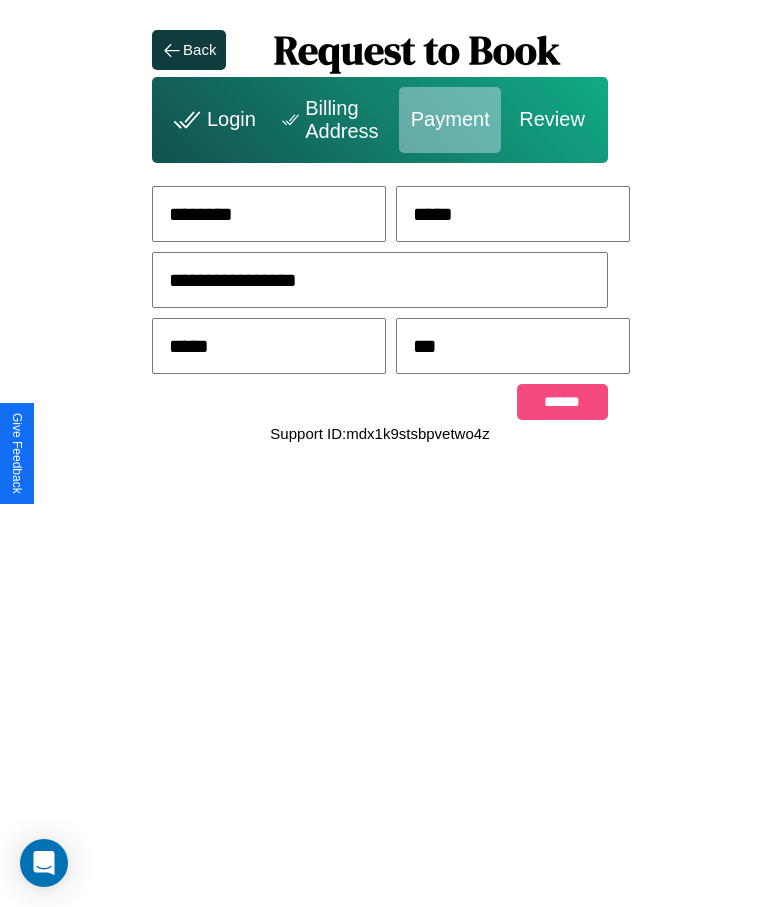 type on "***" 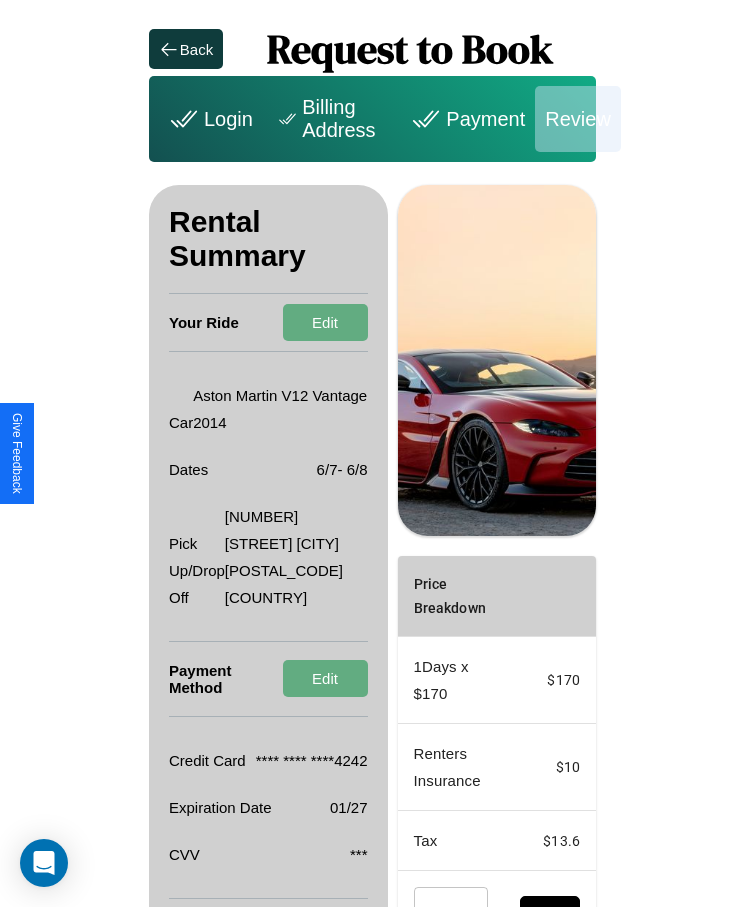 click on "Billing Address" at bounding box center (329, 119) 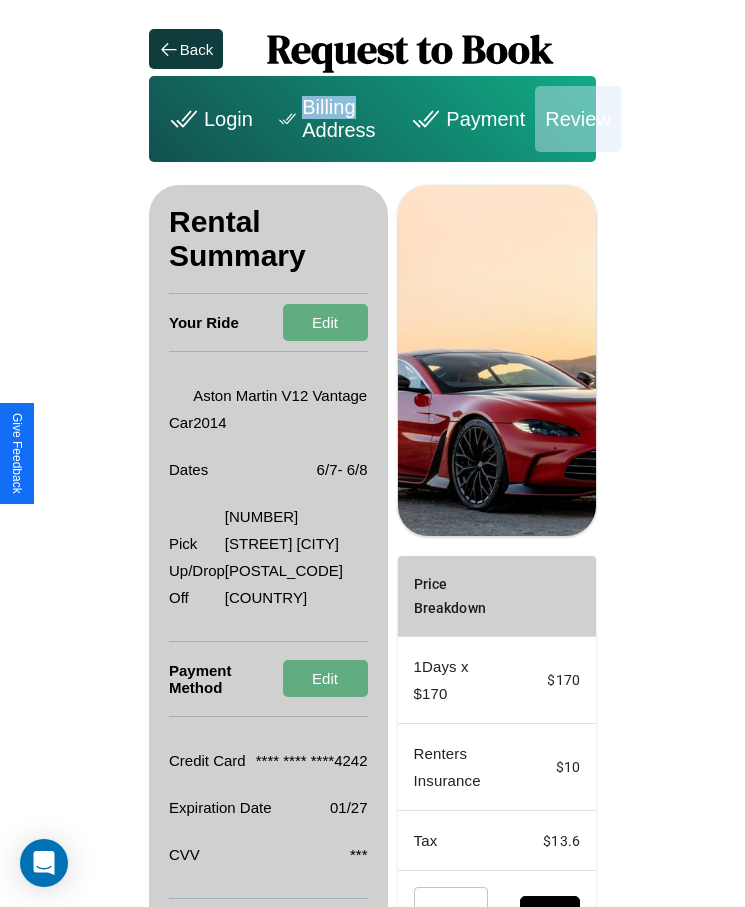 click on "Billing Address" at bounding box center [329, 119] 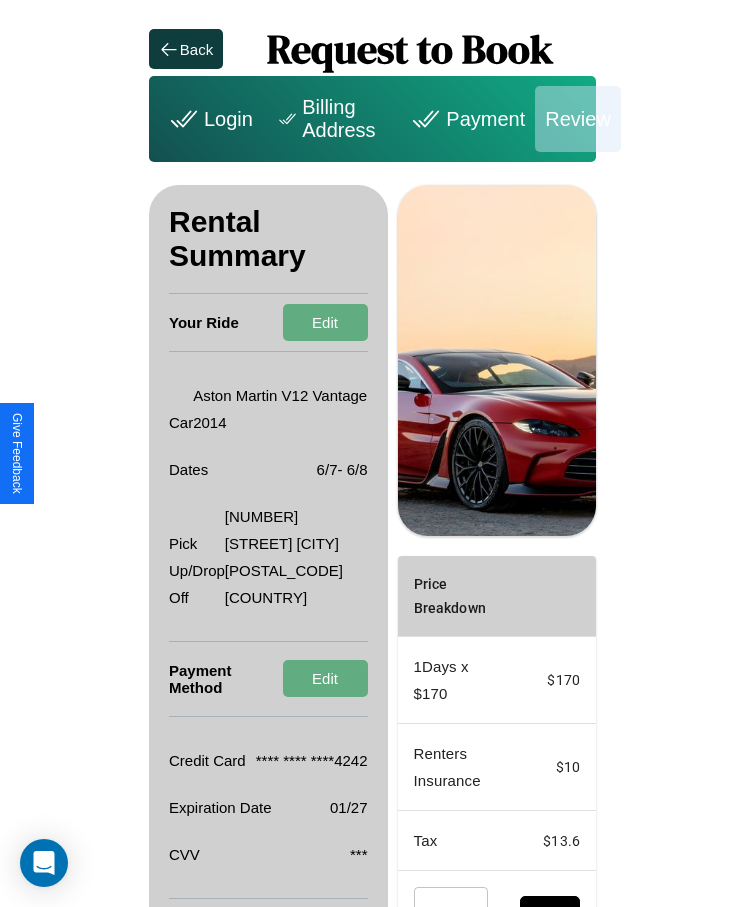 click on "Billing Address" at bounding box center [329, 119] 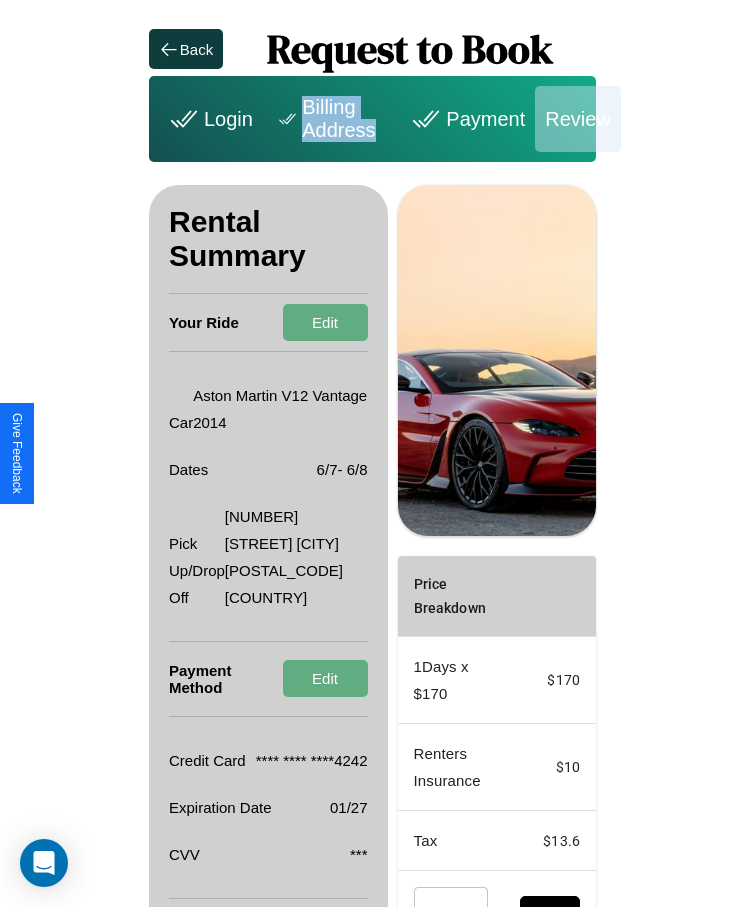 click on "Billing Address" at bounding box center (329, 119) 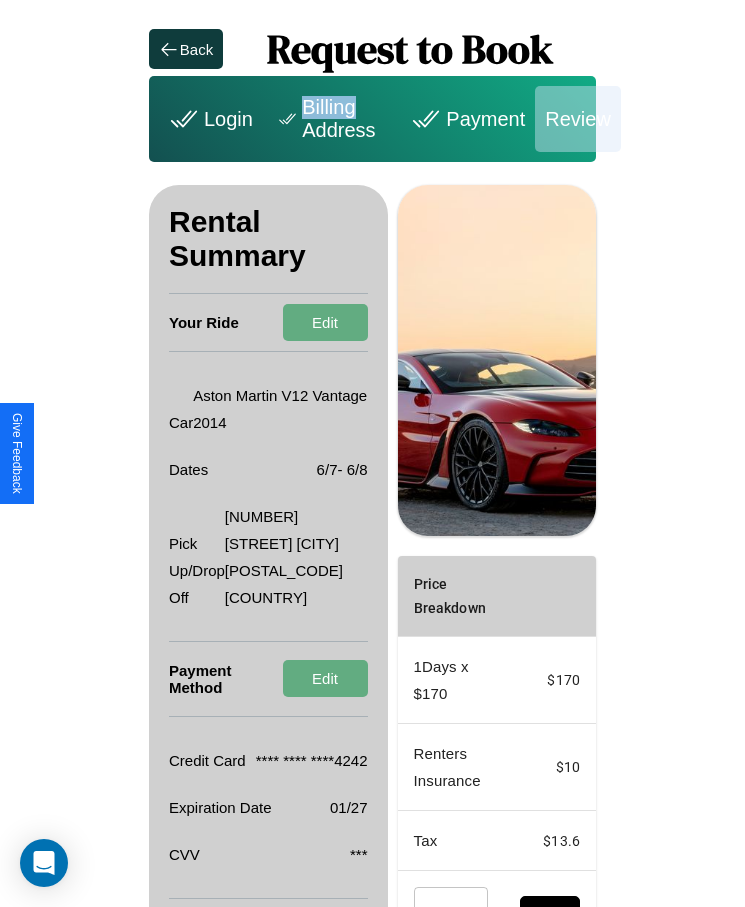 click on "Billing Address" at bounding box center (329, 119) 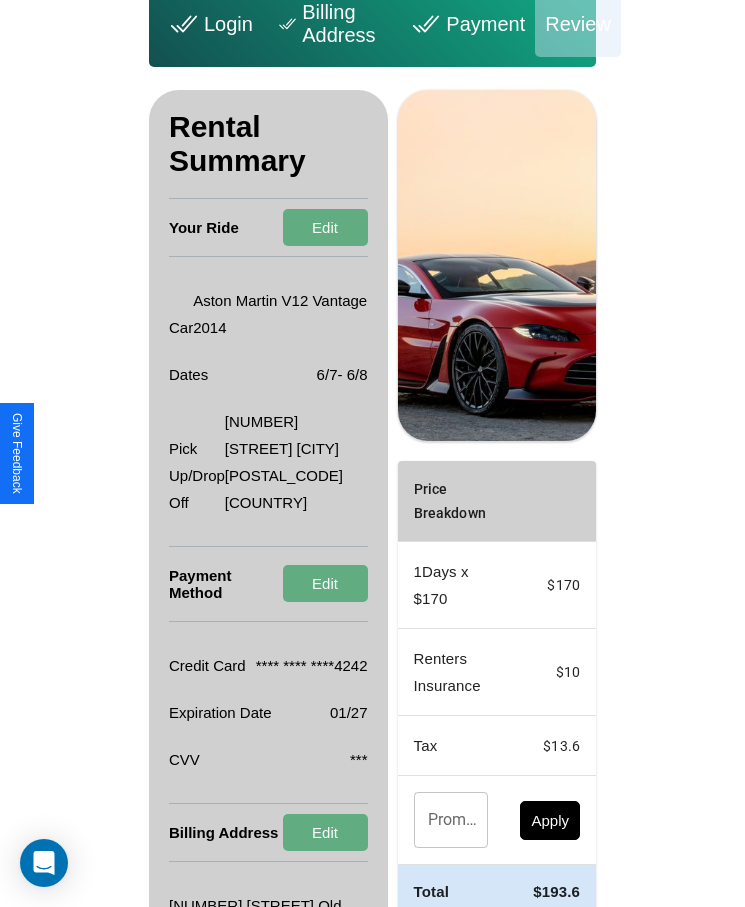 scroll, scrollTop: 164, scrollLeft: 0, axis: vertical 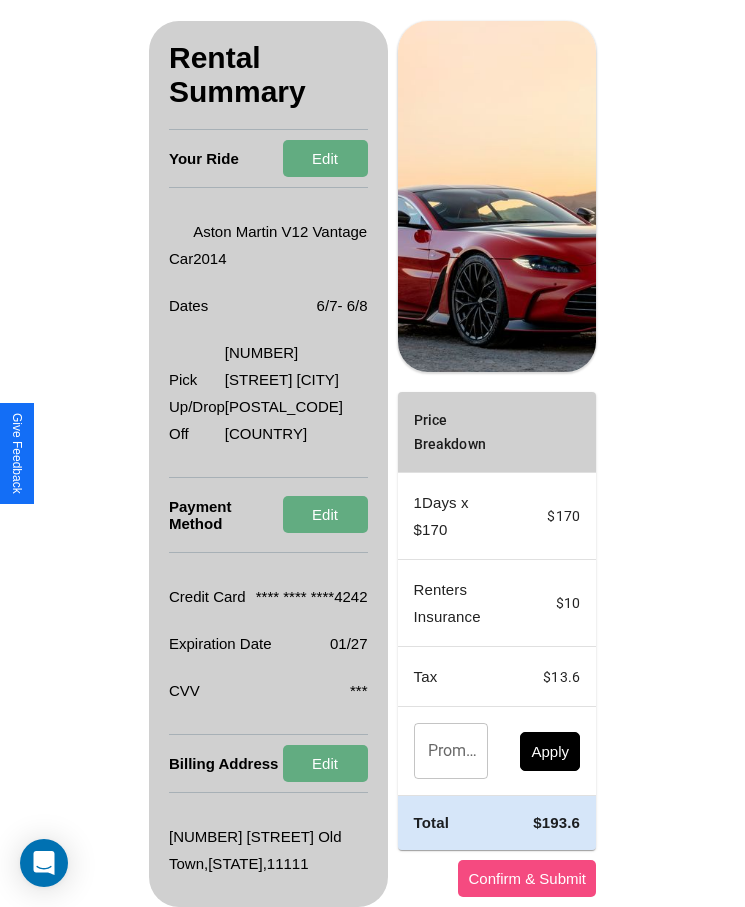 click on "Confirm & Submit" at bounding box center [527, 878] 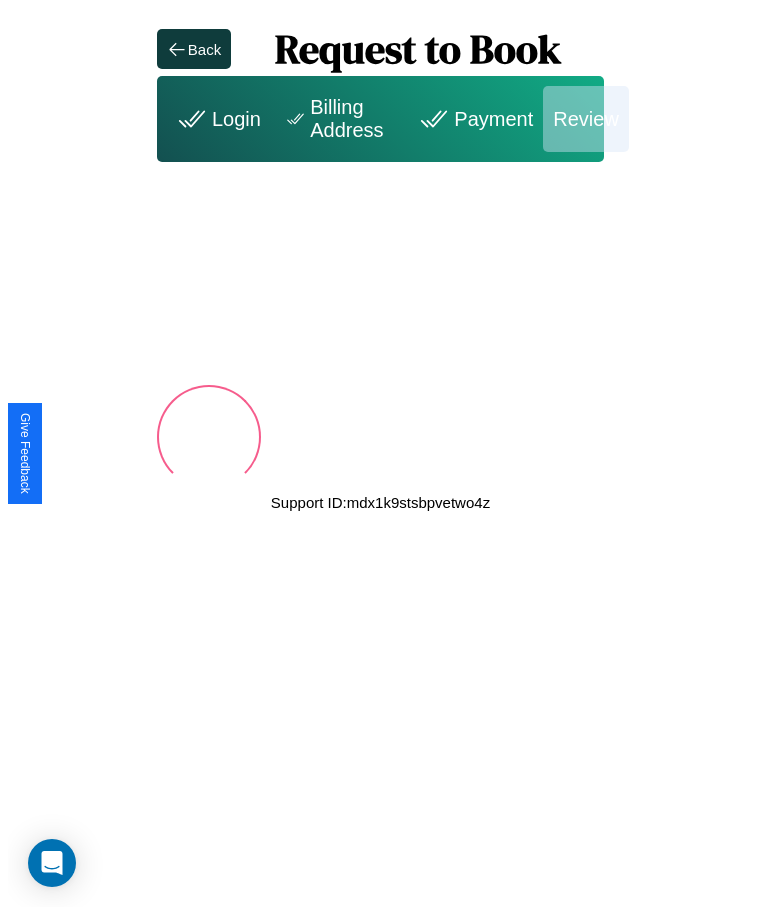 scroll, scrollTop: 0, scrollLeft: 0, axis: both 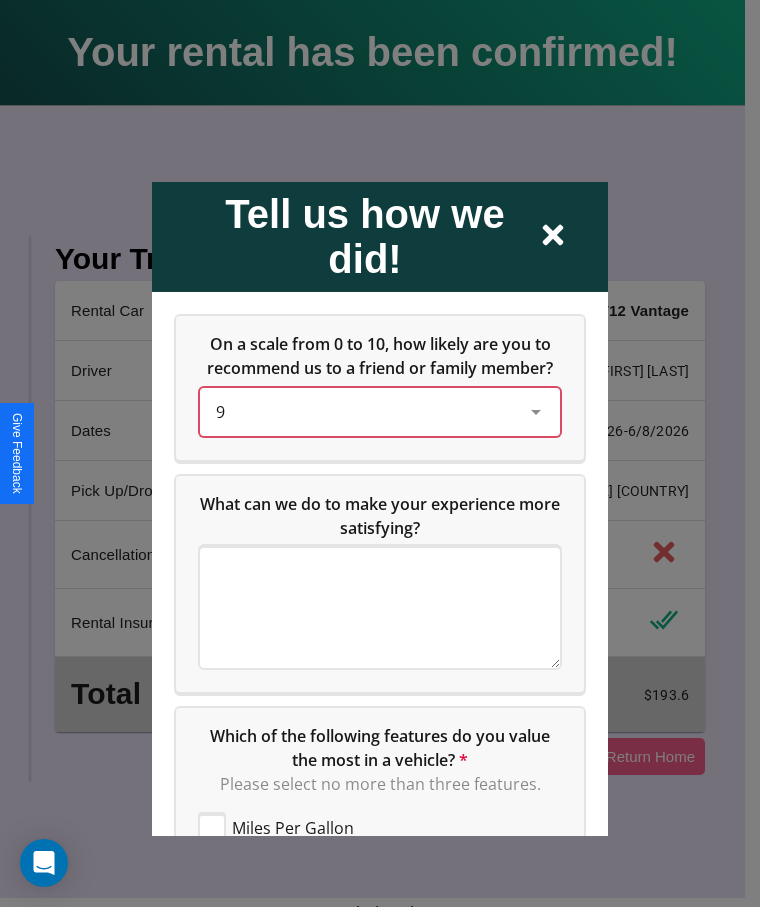 click on "9" at bounding box center (364, 411) 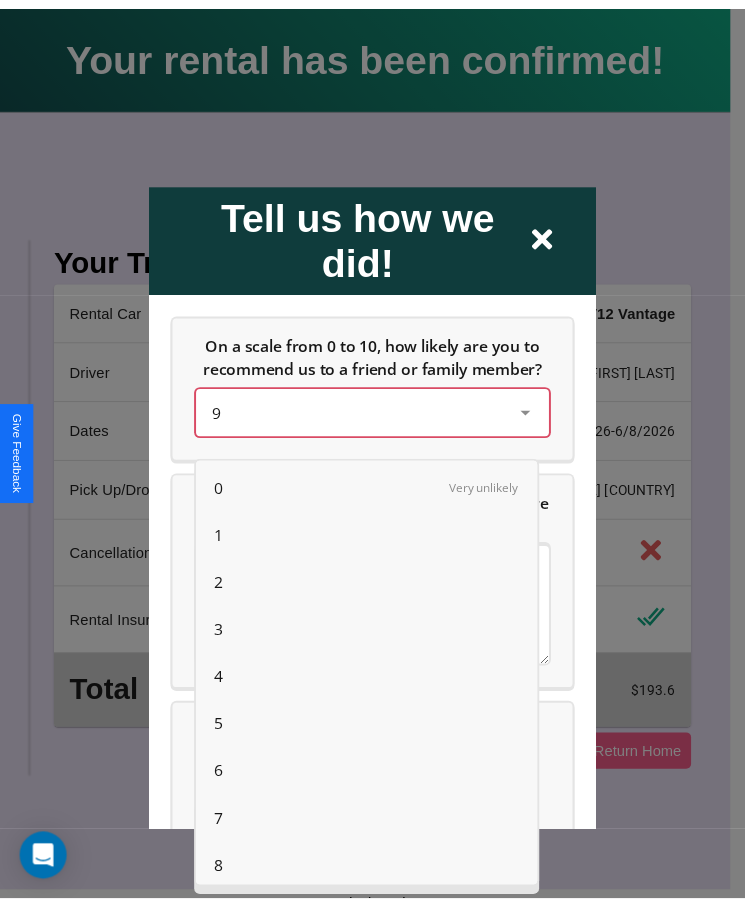 scroll, scrollTop: 56, scrollLeft: 0, axis: vertical 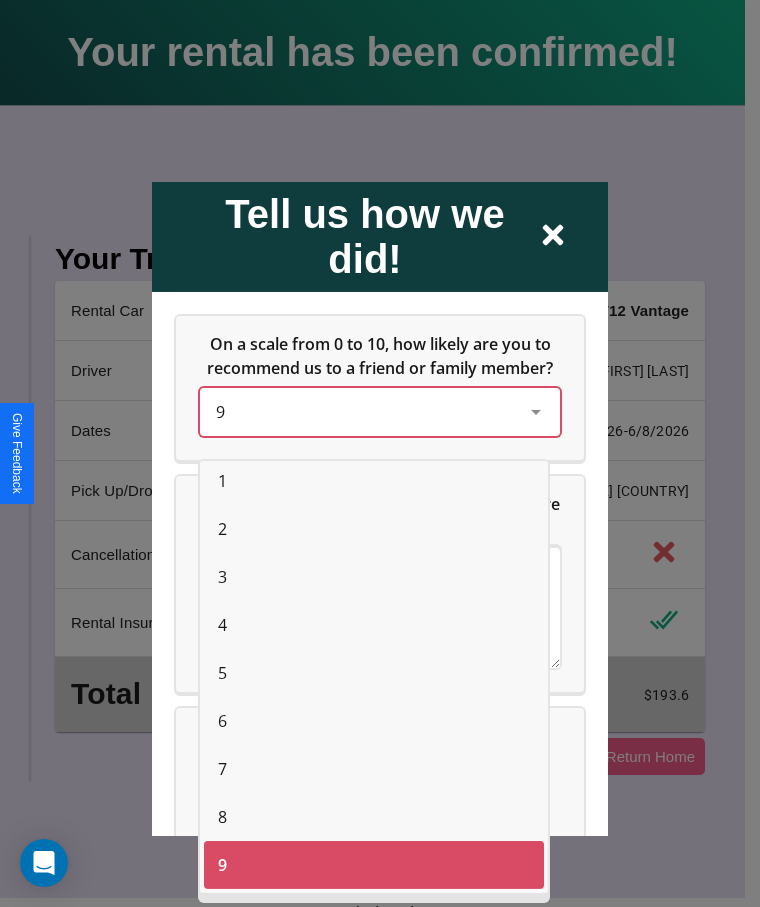 click on "8" at bounding box center (222, 817) 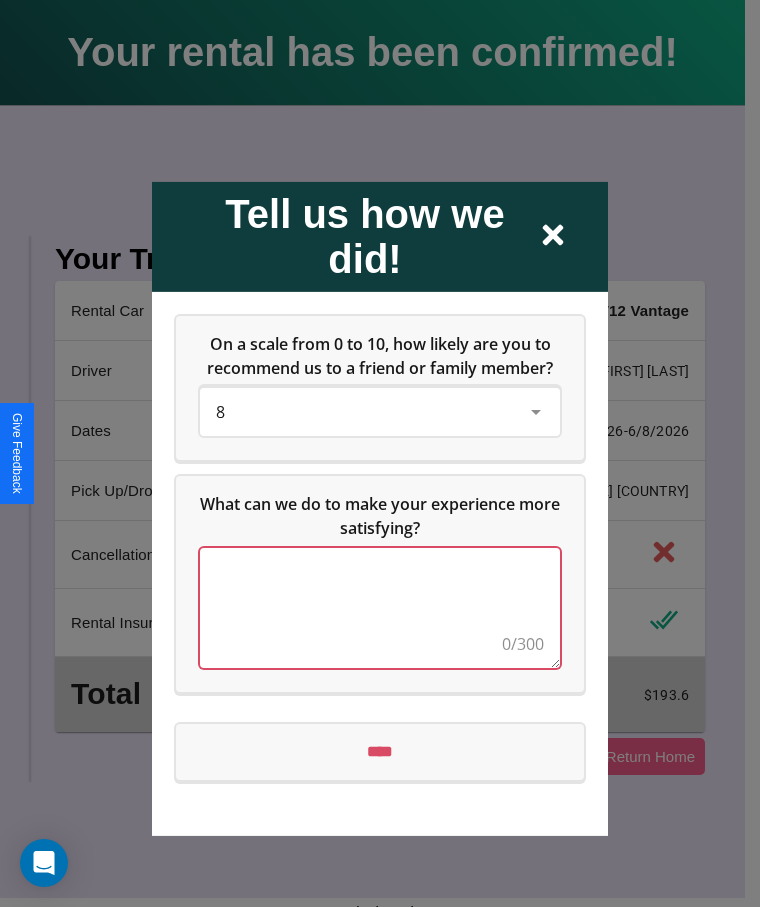 click at bounding box center (380, 607) 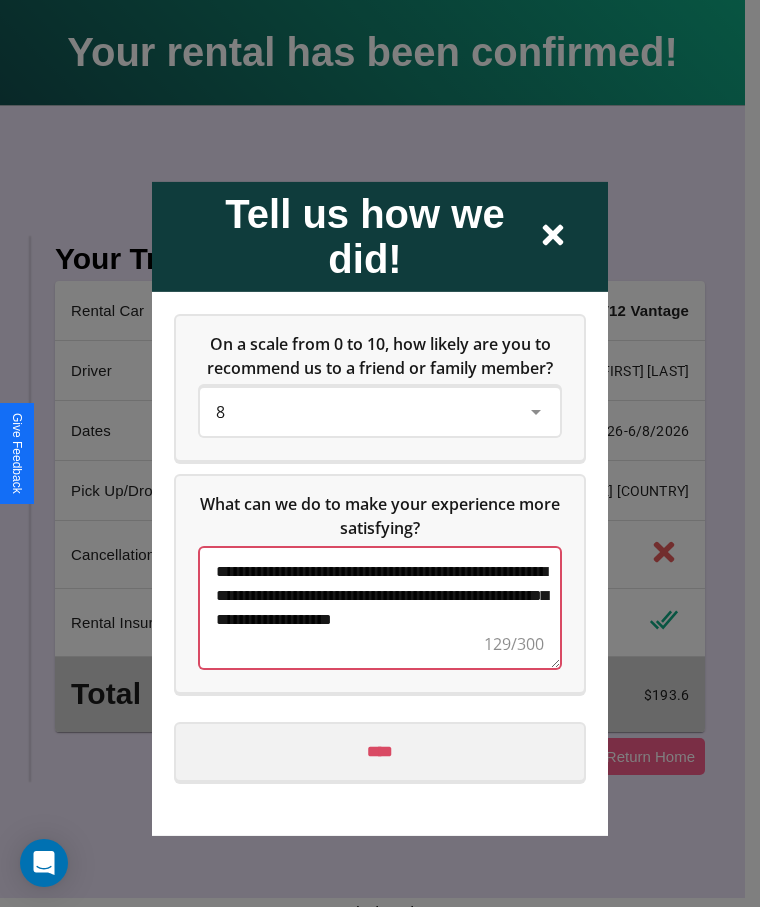 type on "**********" 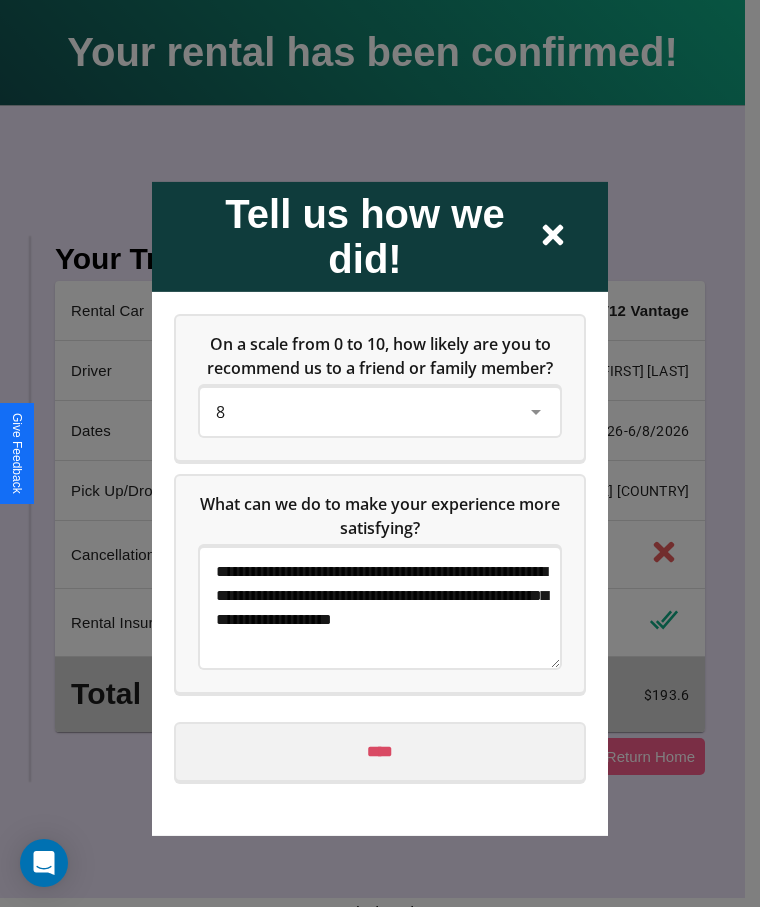 click on "****" at bounding box center [380, 751] 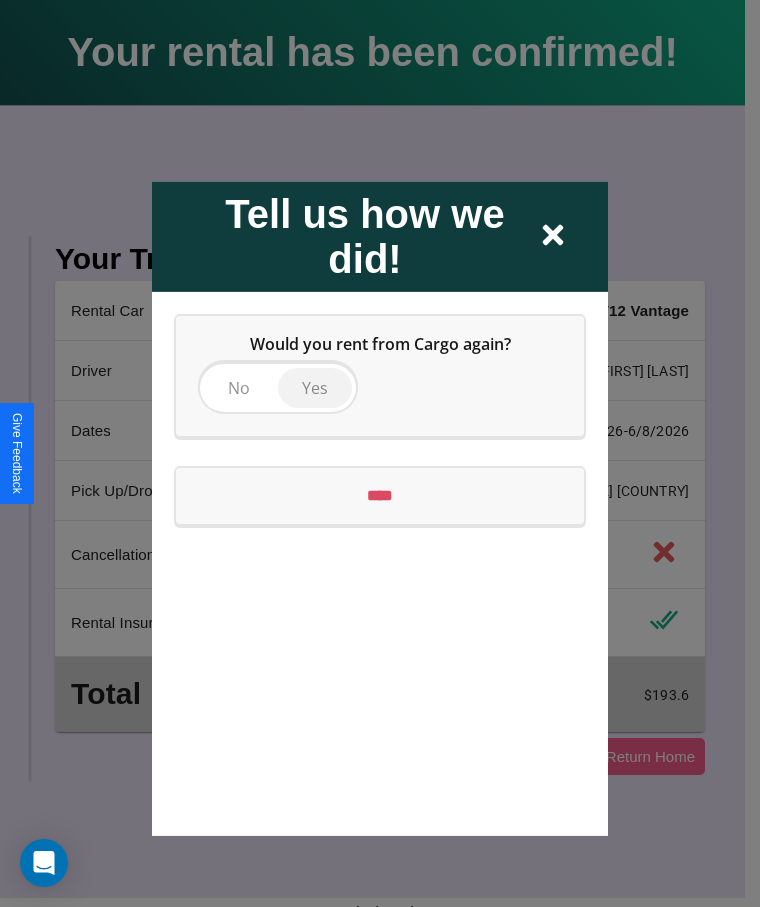 click on "Yes" at bounding box center [315, 387] 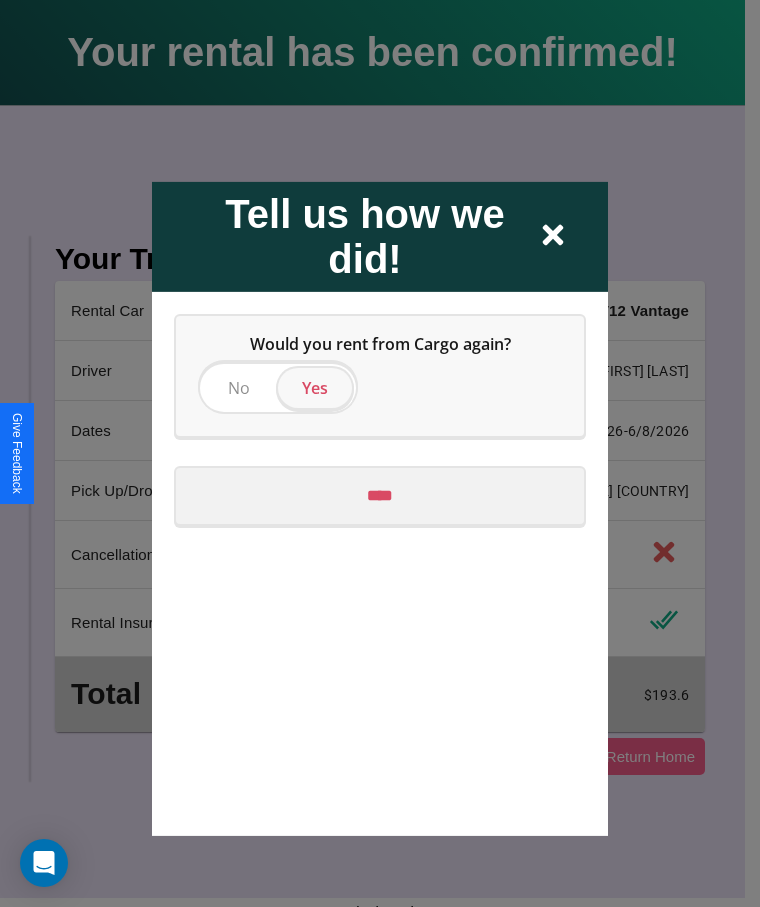 click on "****" at bounding box center (380, 495) 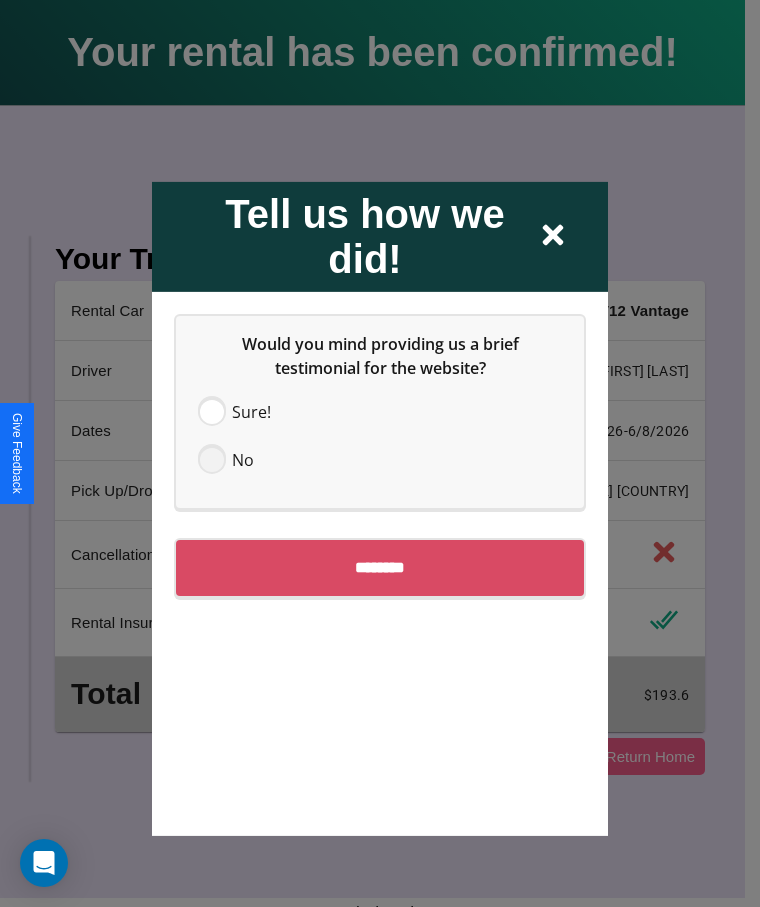 click at bounding box center [212, 459] 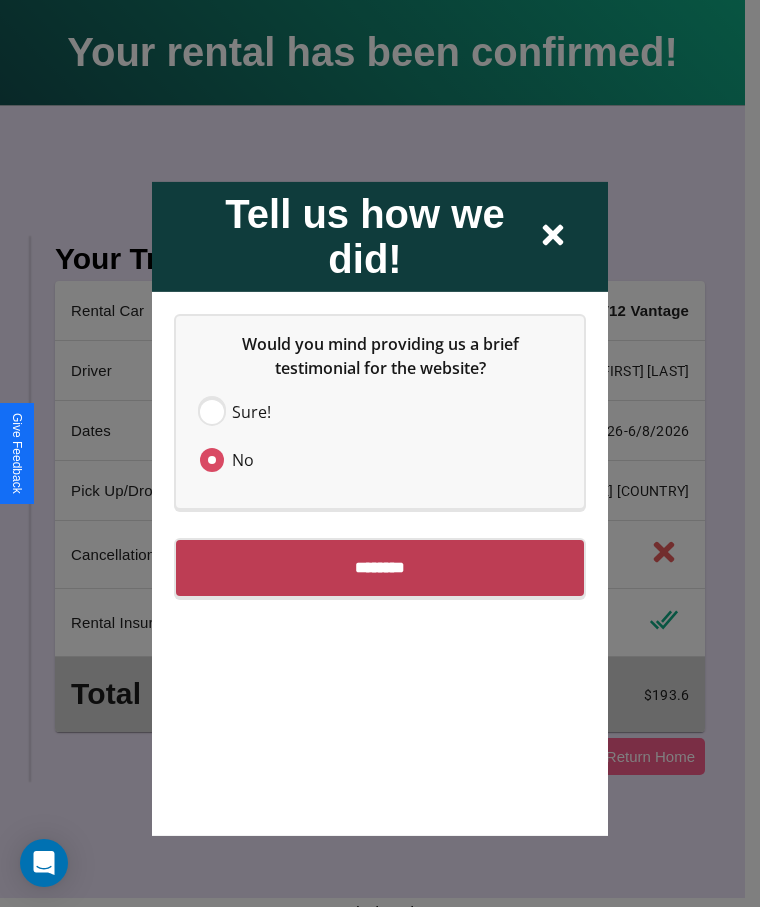 click on "********" at bounding box center (380, 567) 